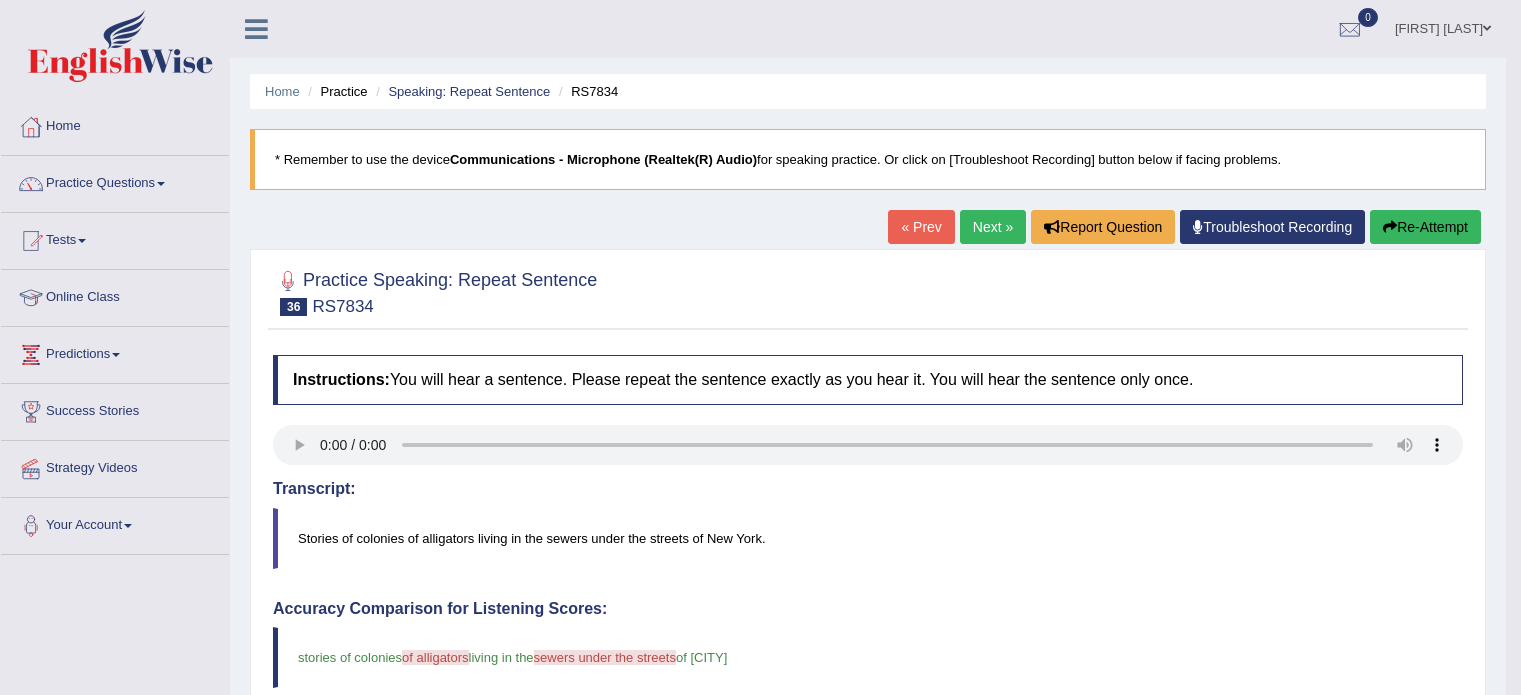 scroll, scrollTop: 0, scrollLeft: 0, axis: both 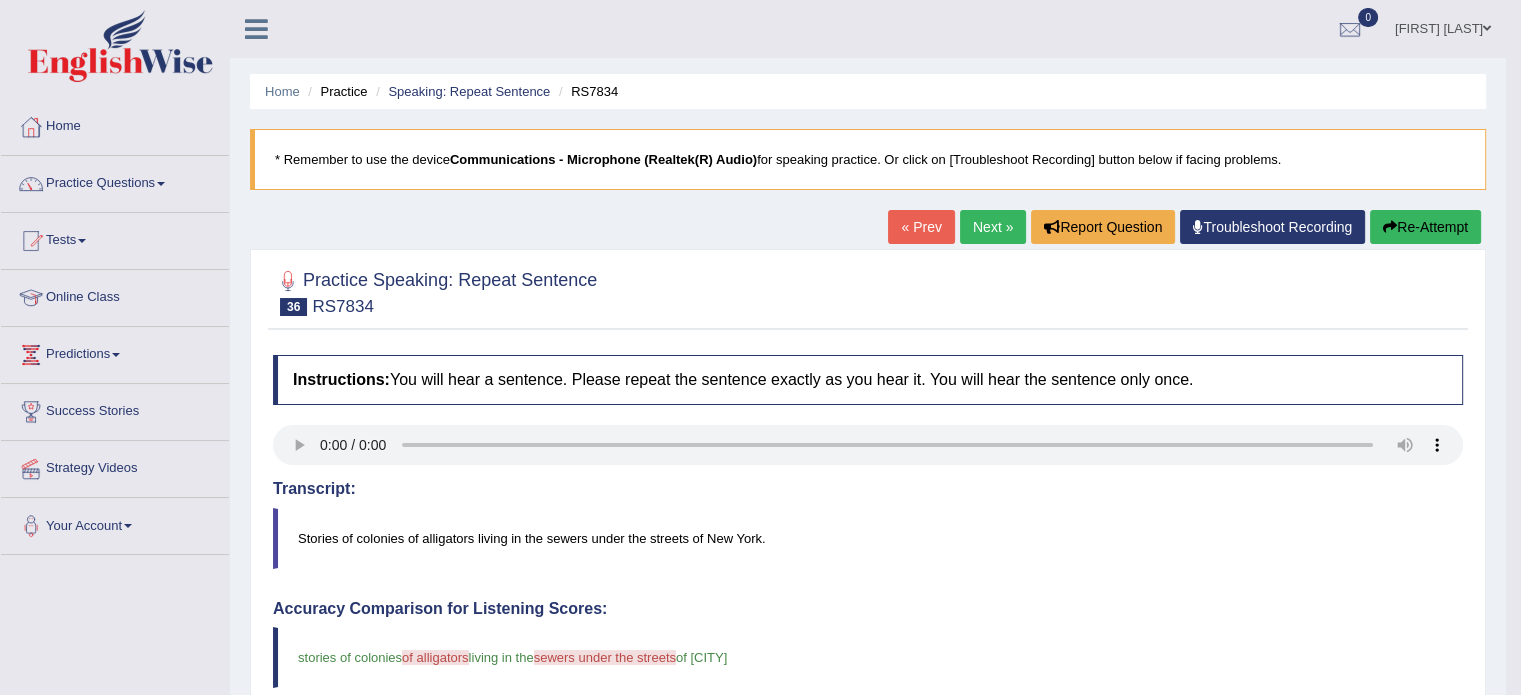 click on "Next »" at bounding box center (993, 227) 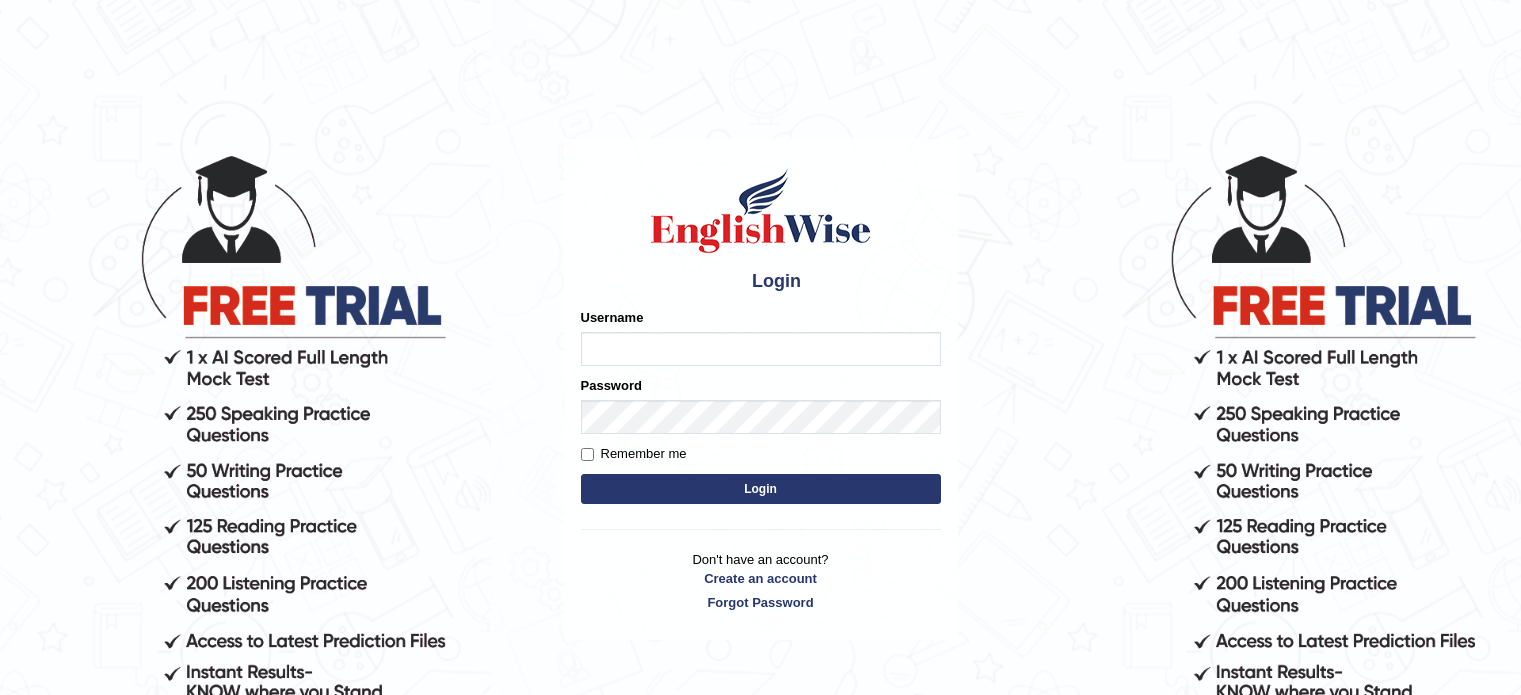 scroll, scrollTop: 0, scrollLeft: 0, axis: both 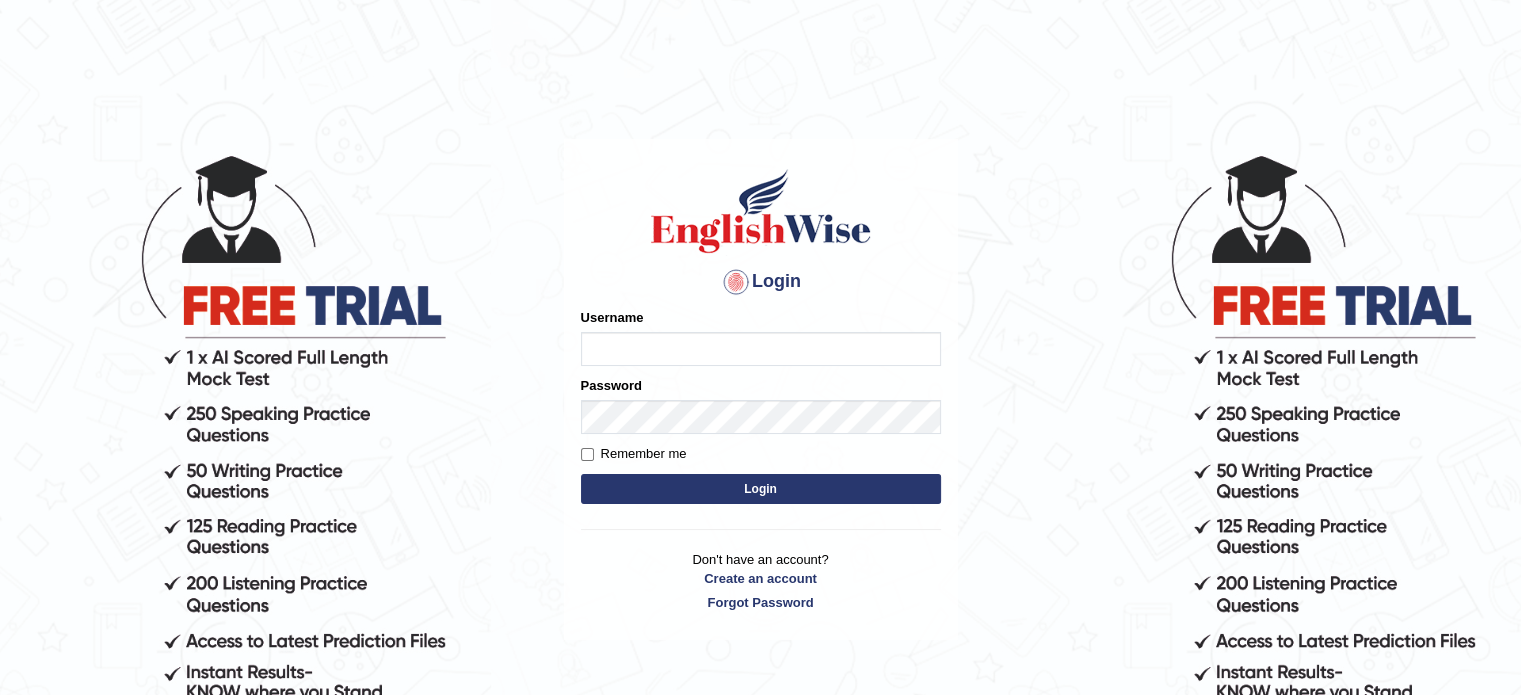 type on "tahseen" 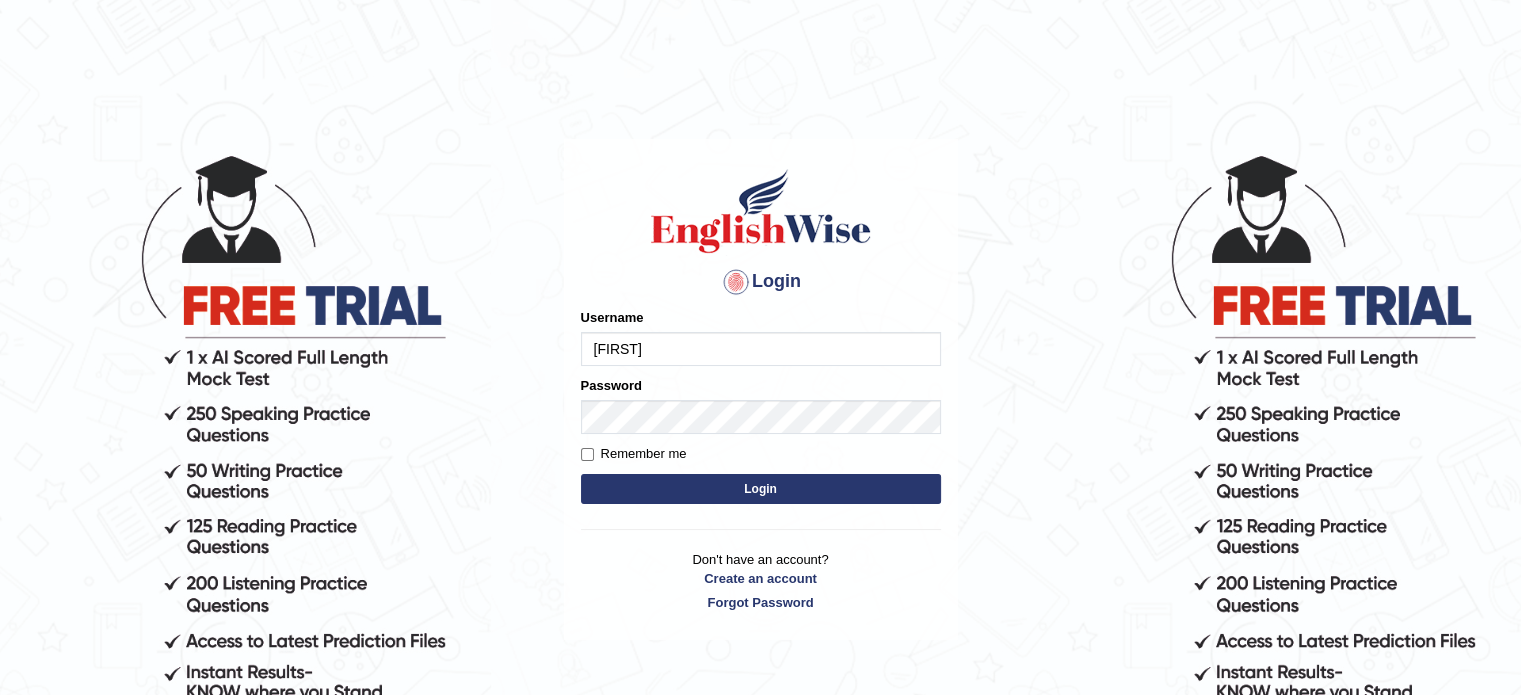 click on "Login" at bounding box center (761, 489) 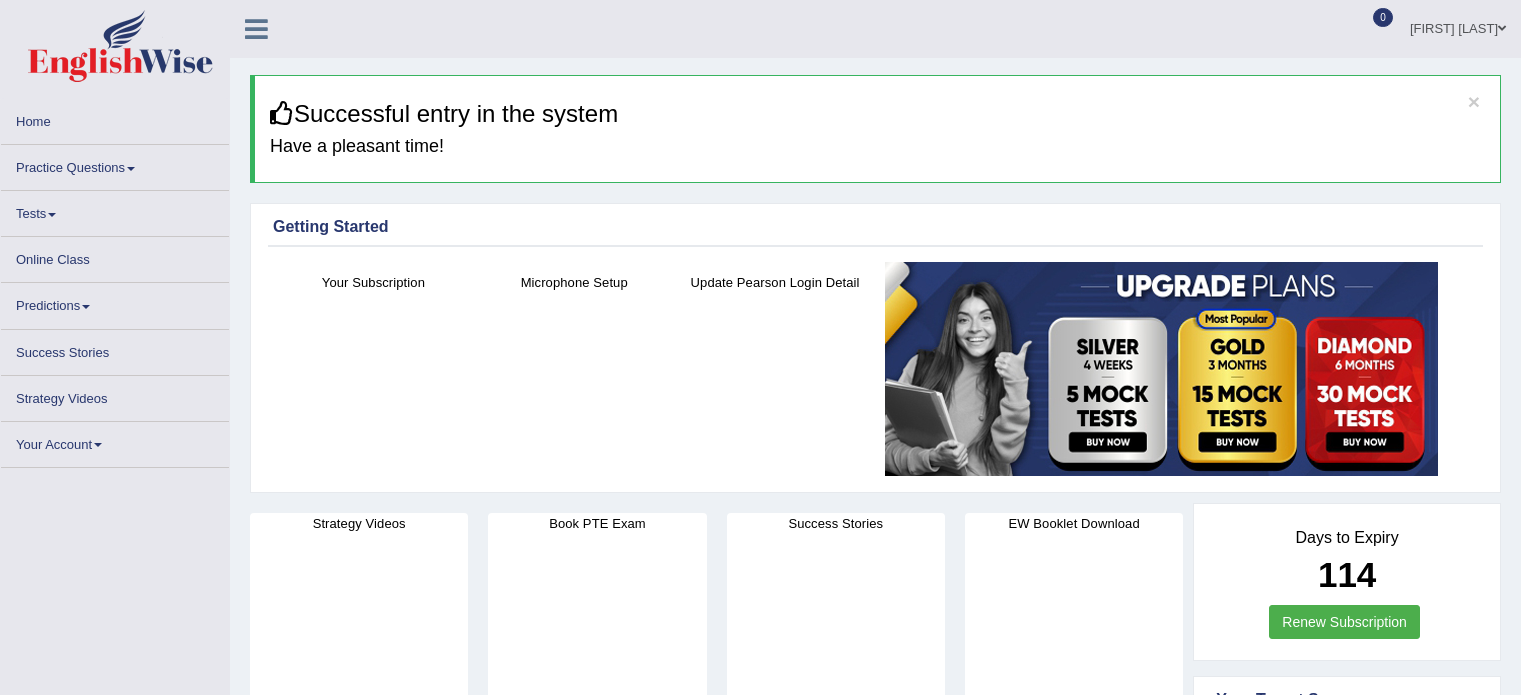 scroll, scrollTop: 0, scrollLeft: 0, axis: both 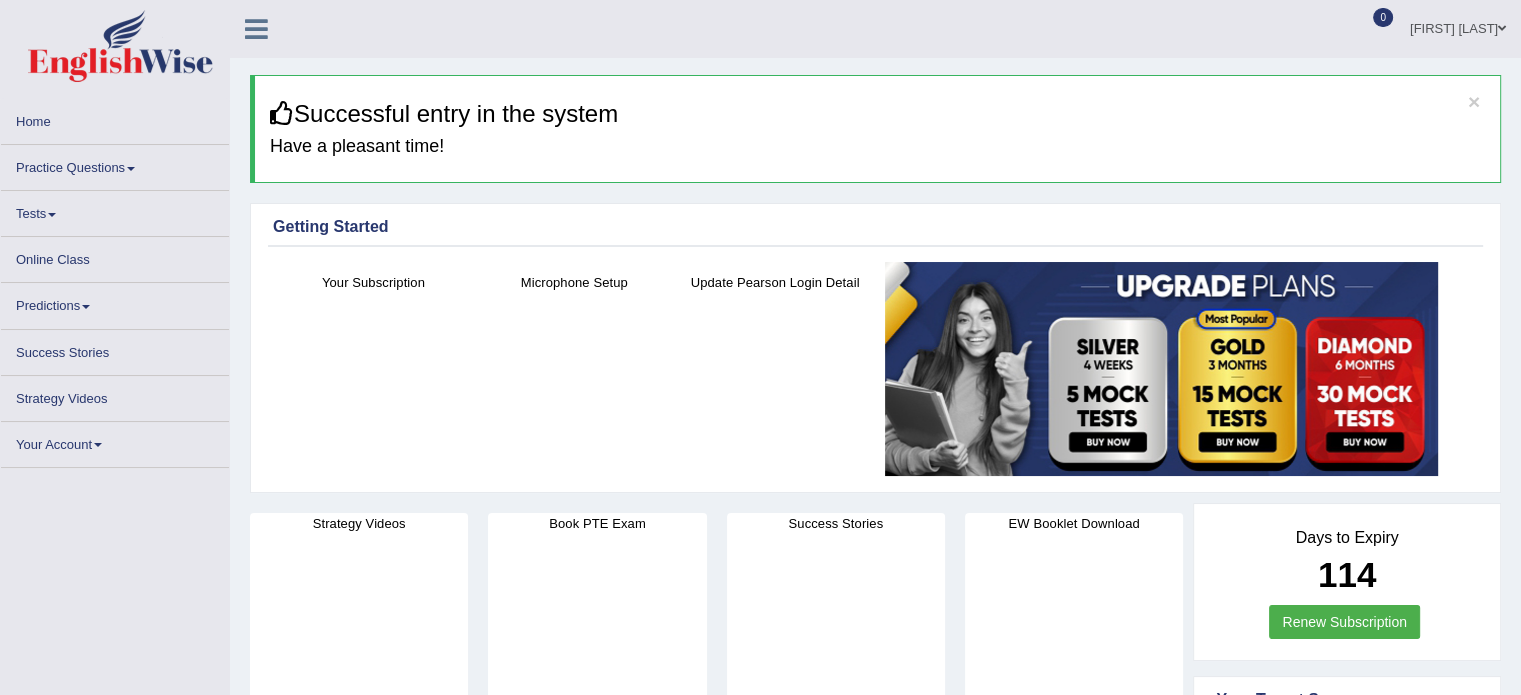 click on "Practice Questions" at bounding box center [115, 164] 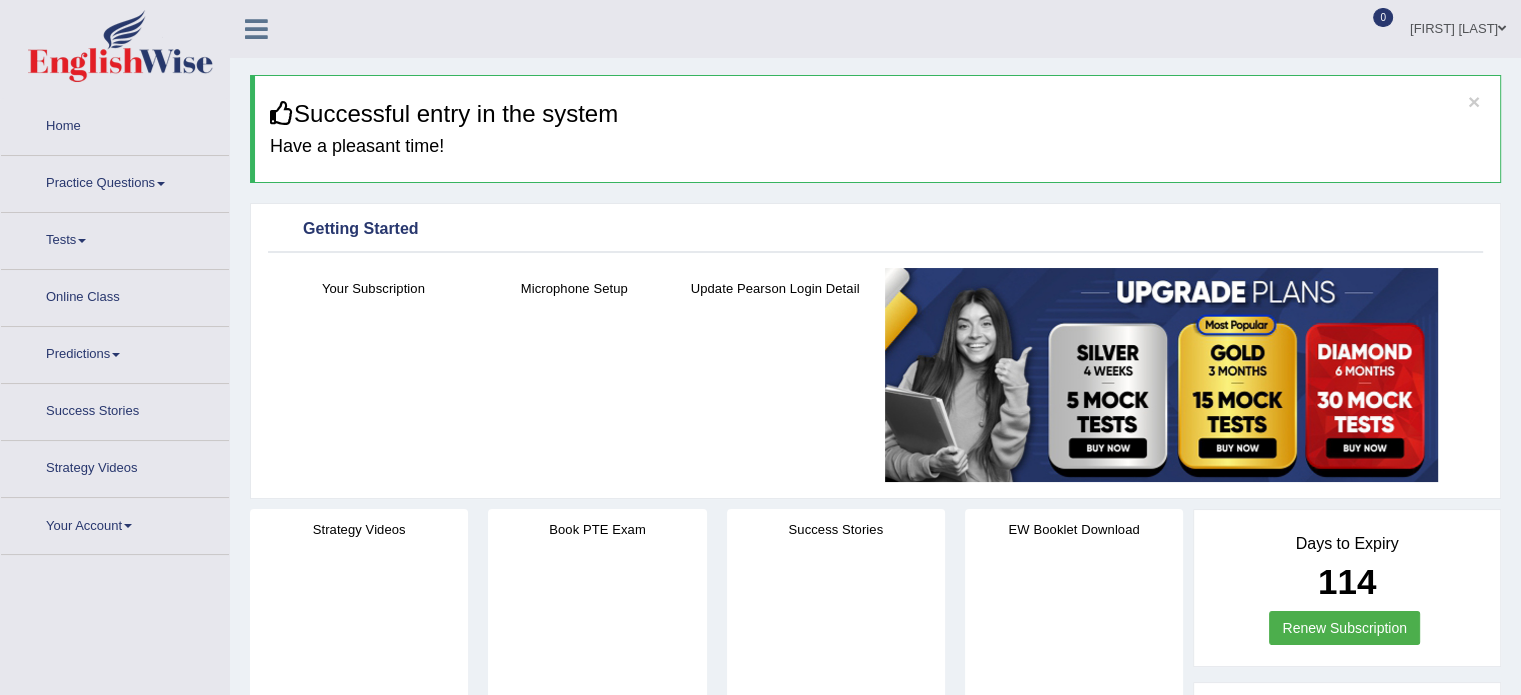 click on "Practice Questions" at bounding box center [115, 181] 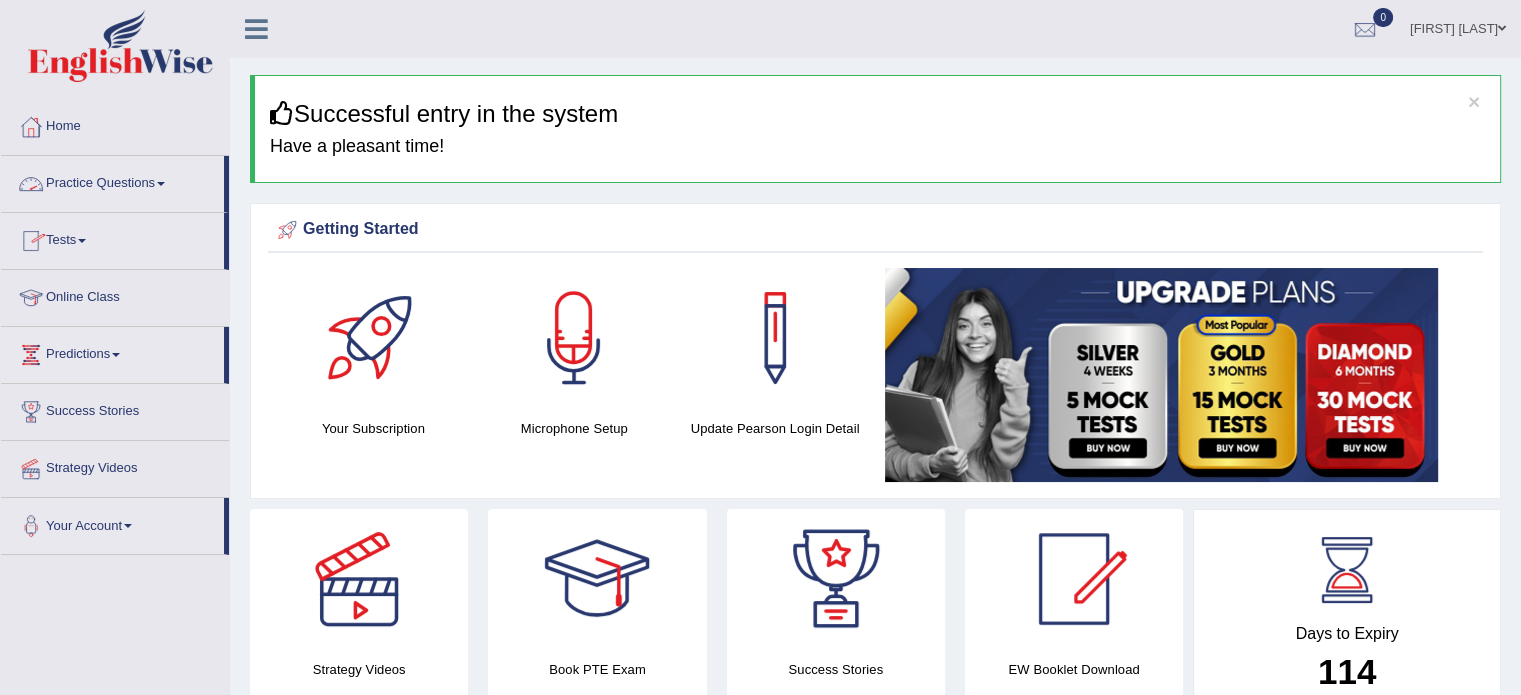 click at bounding box center (161, 184) 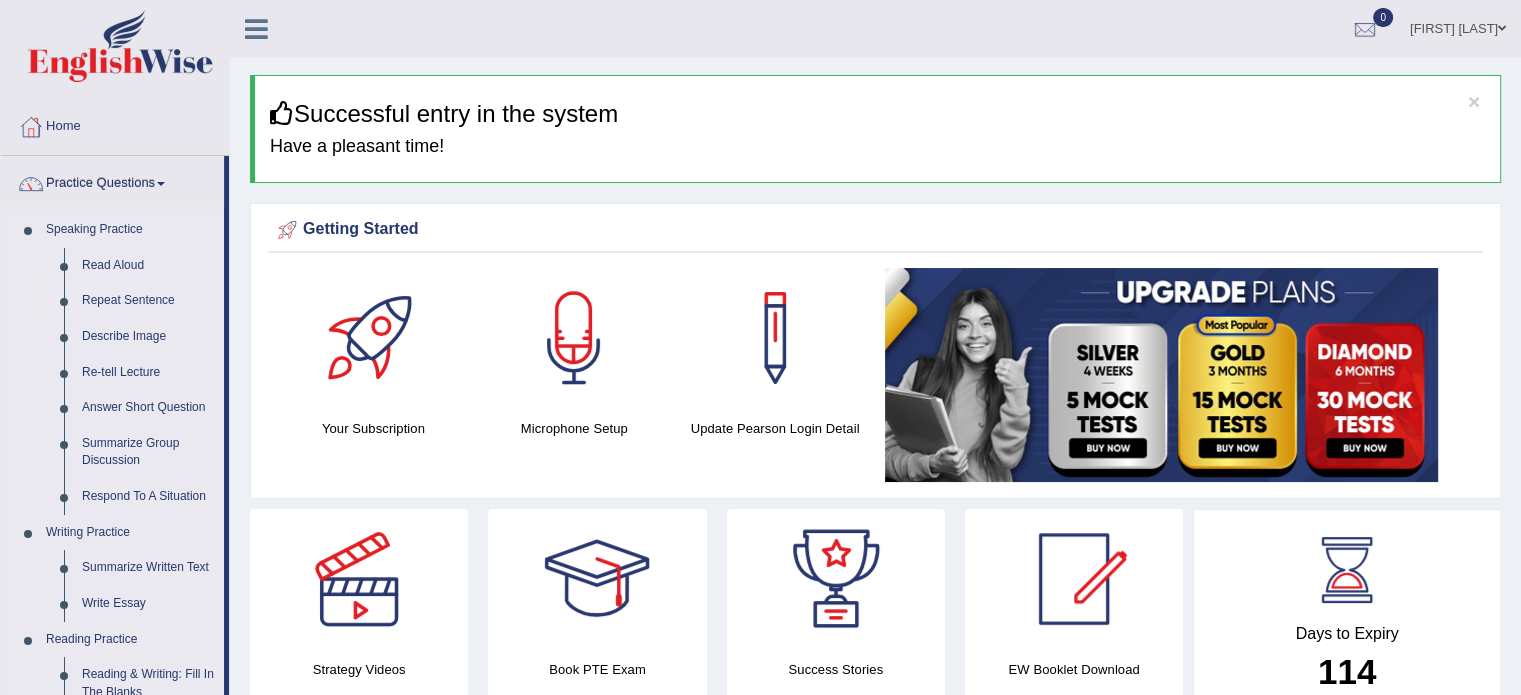 click on "Repeat Sentence" at bounding box center [148, 301] 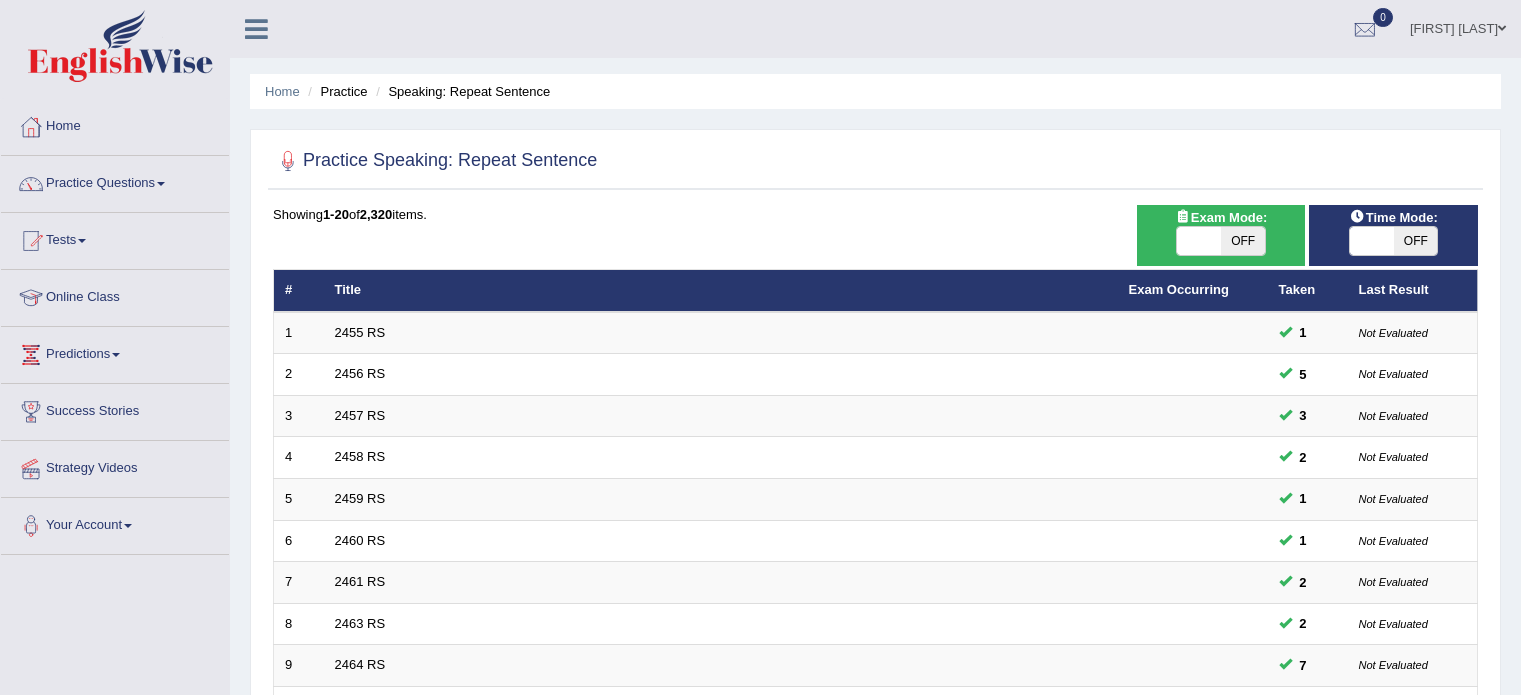 scroll, scrollTop: 0, scrollLeft: 0, axis: both 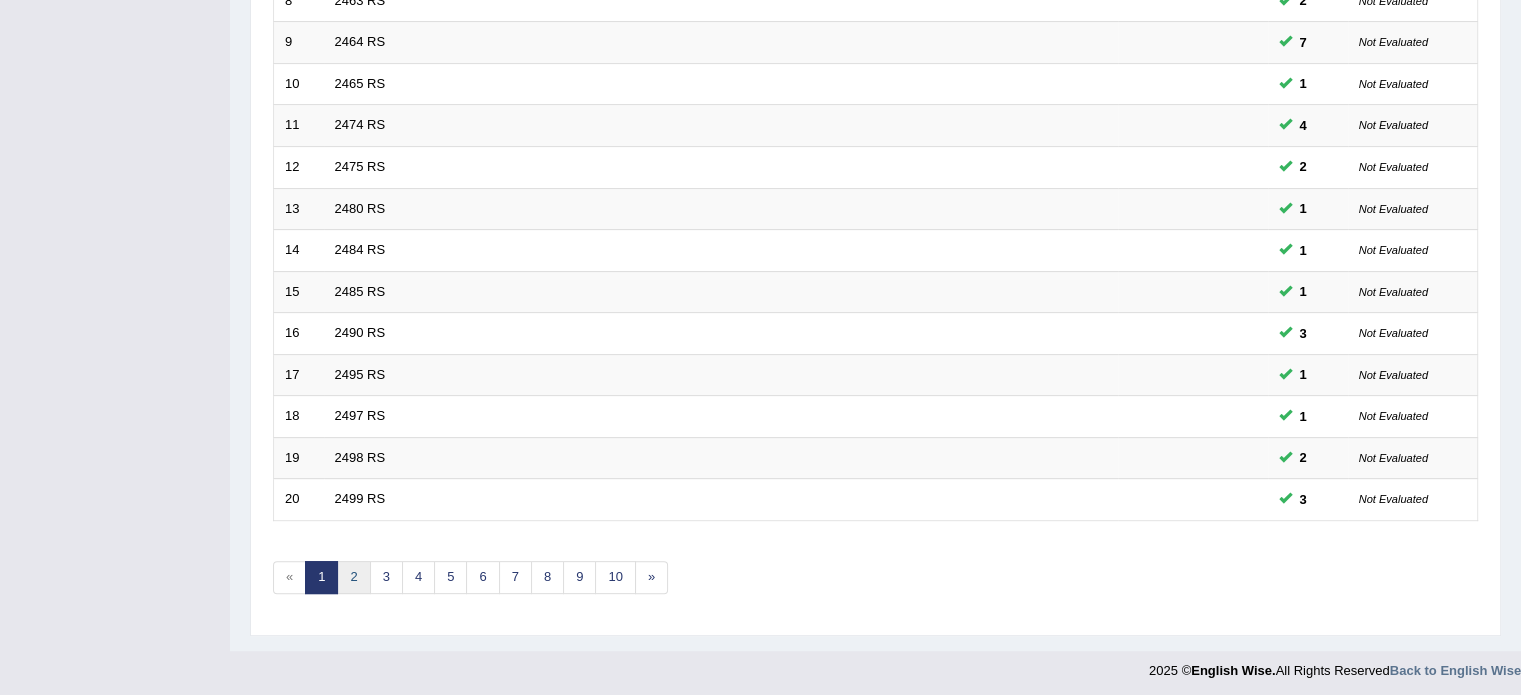 click on "2" at bounding box center [353, 577] 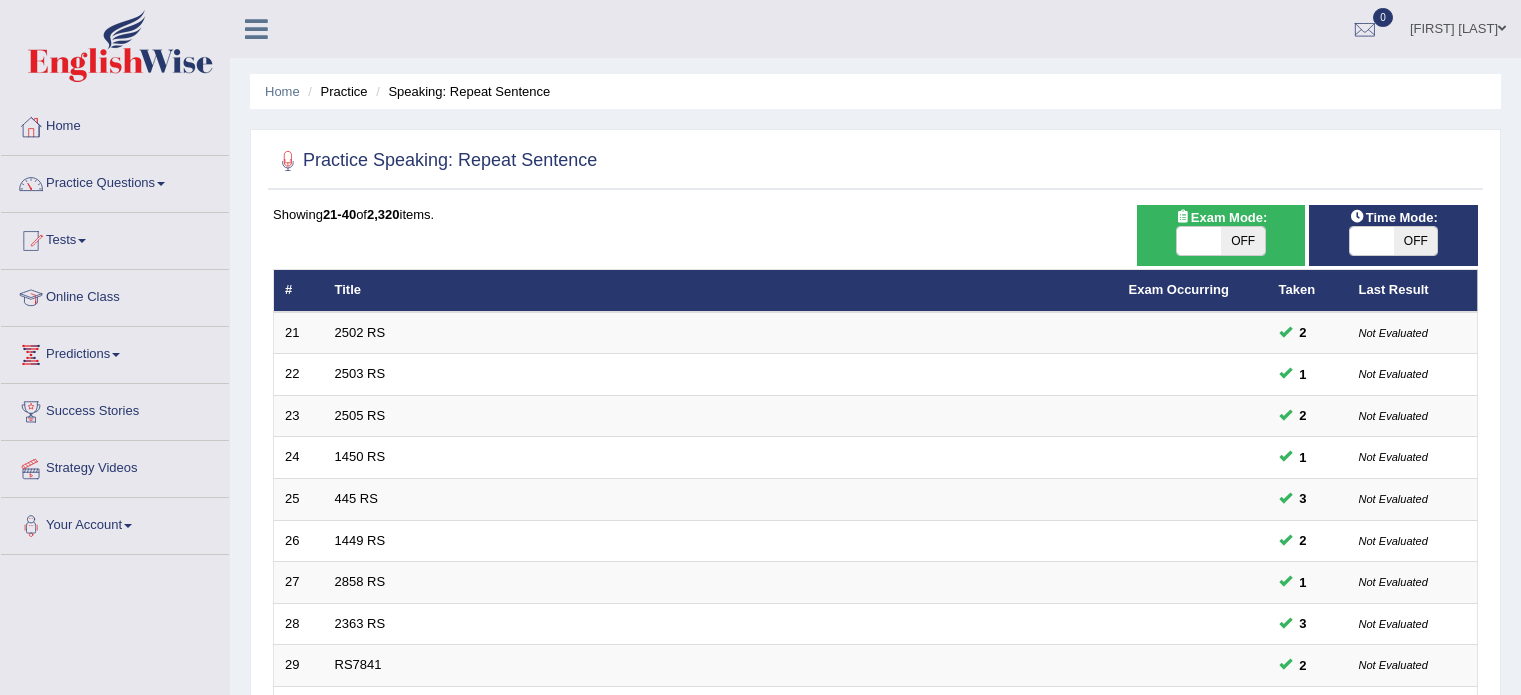 scroll, scrollTop: 0, scrollLeft: 0, axis: both 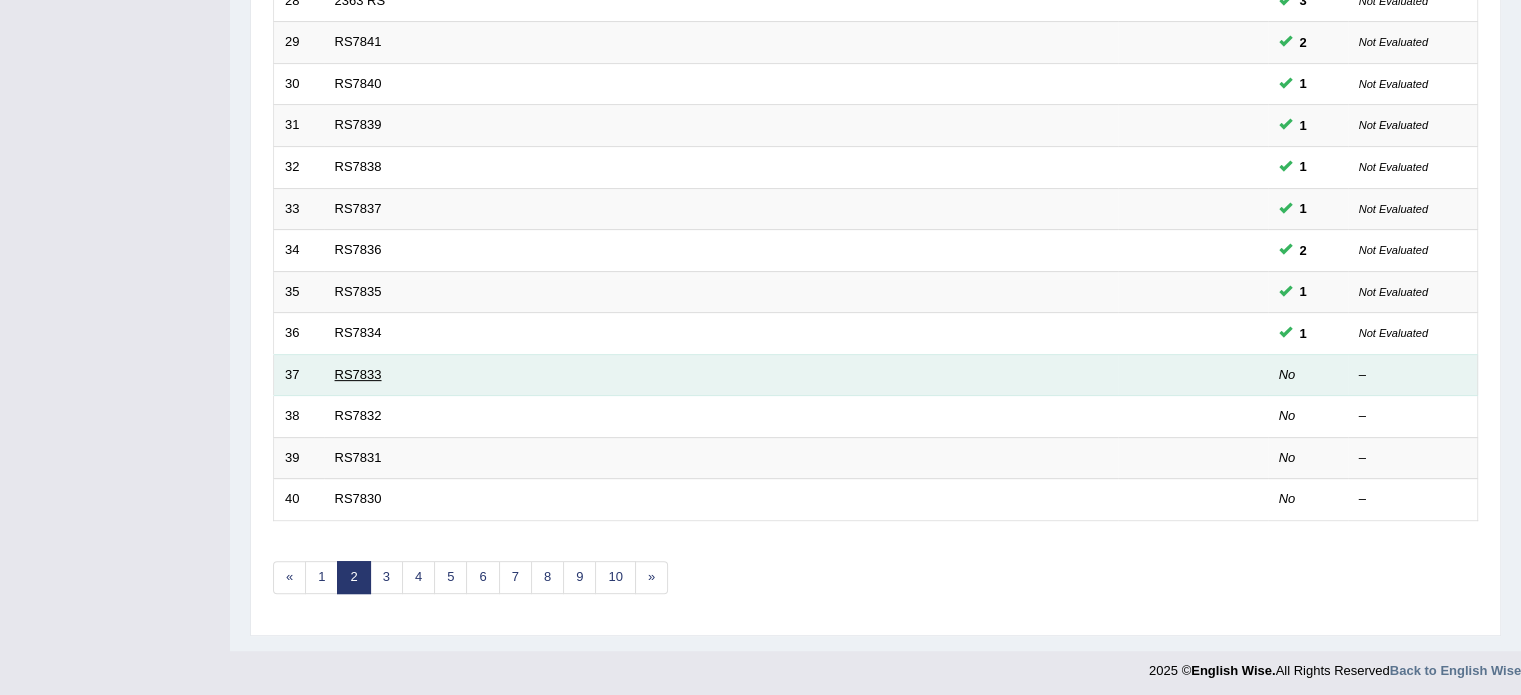 click on "RS7833" at bounding box center [358, 374] 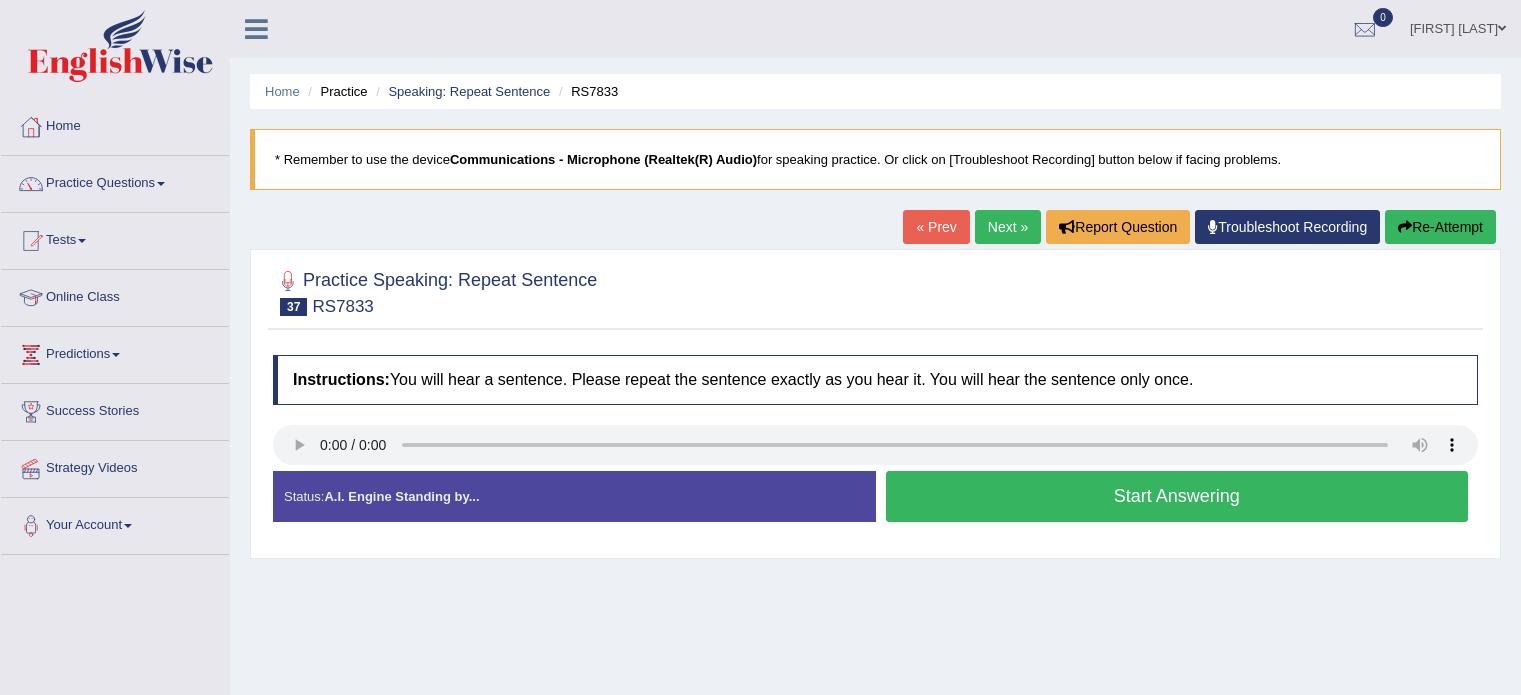 scroll, scrollTop: 0, scrollLeft: 0, axis: both 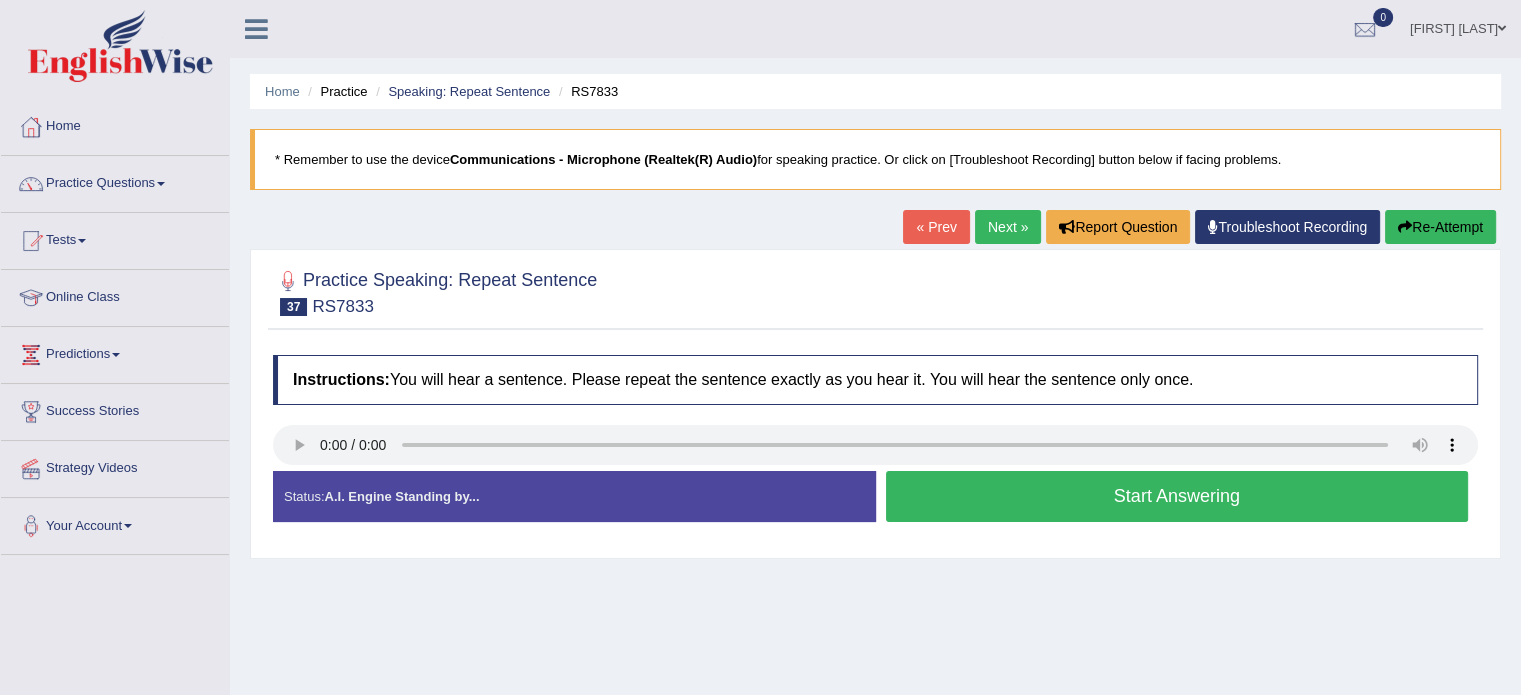 click on "Next »" at bounding box center [1008, 227] 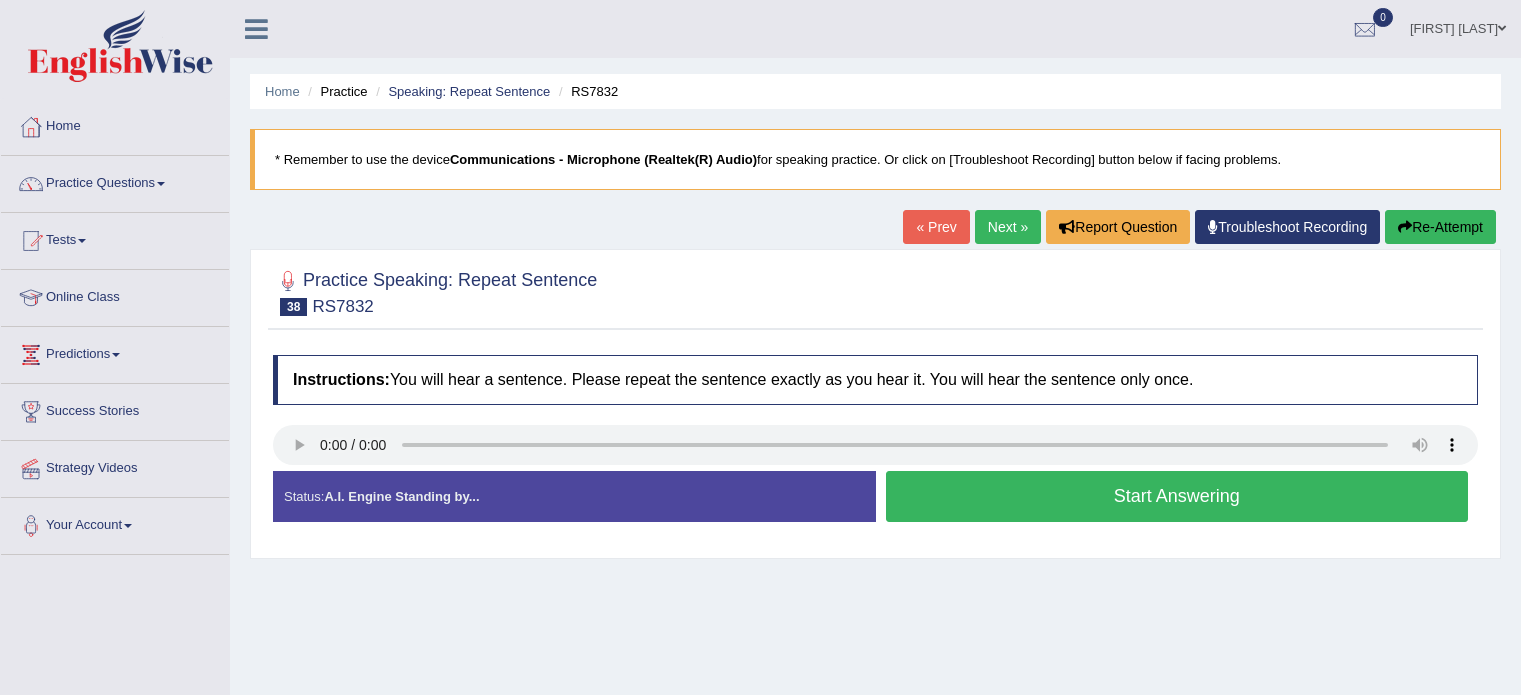 scroll, scrollTop: 0, scrollLeft: 0, axis: both 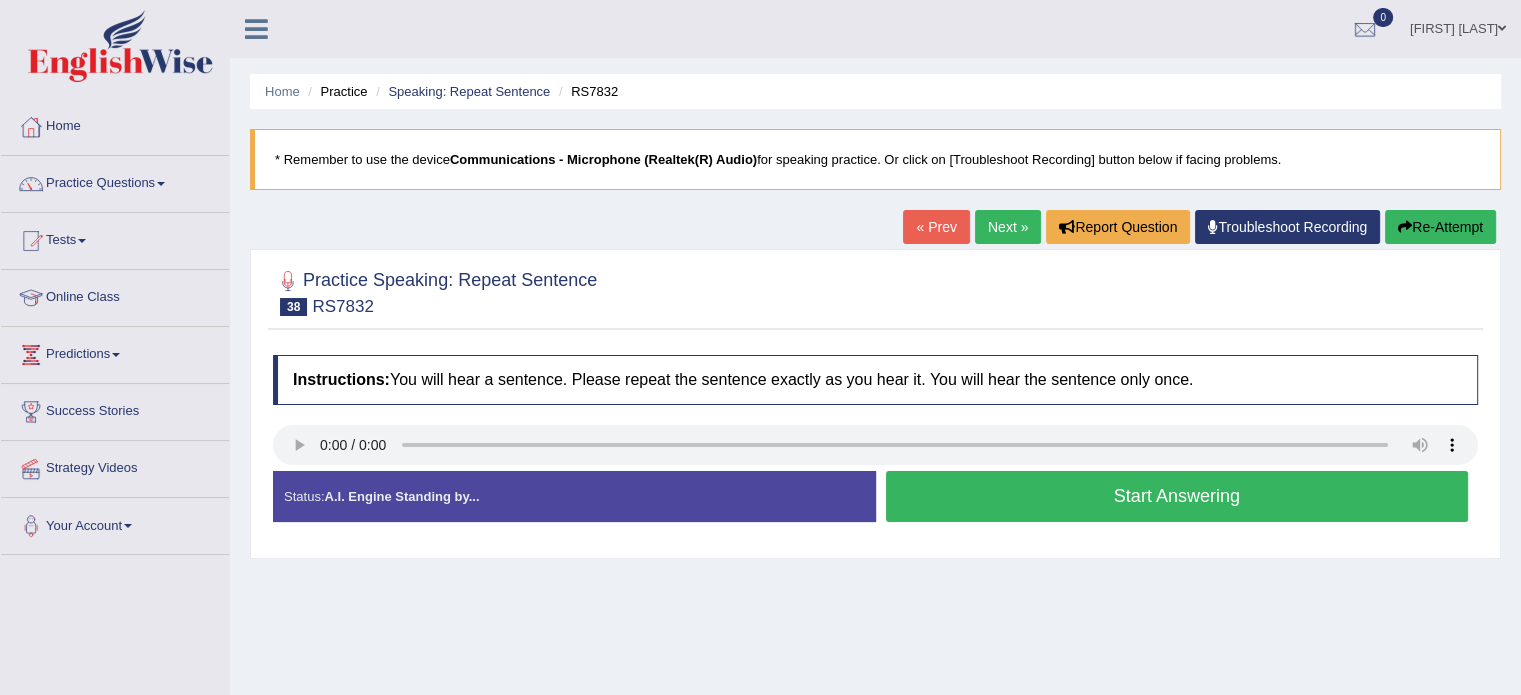 click on "Start Answering" at bounding box center (1177, 496) 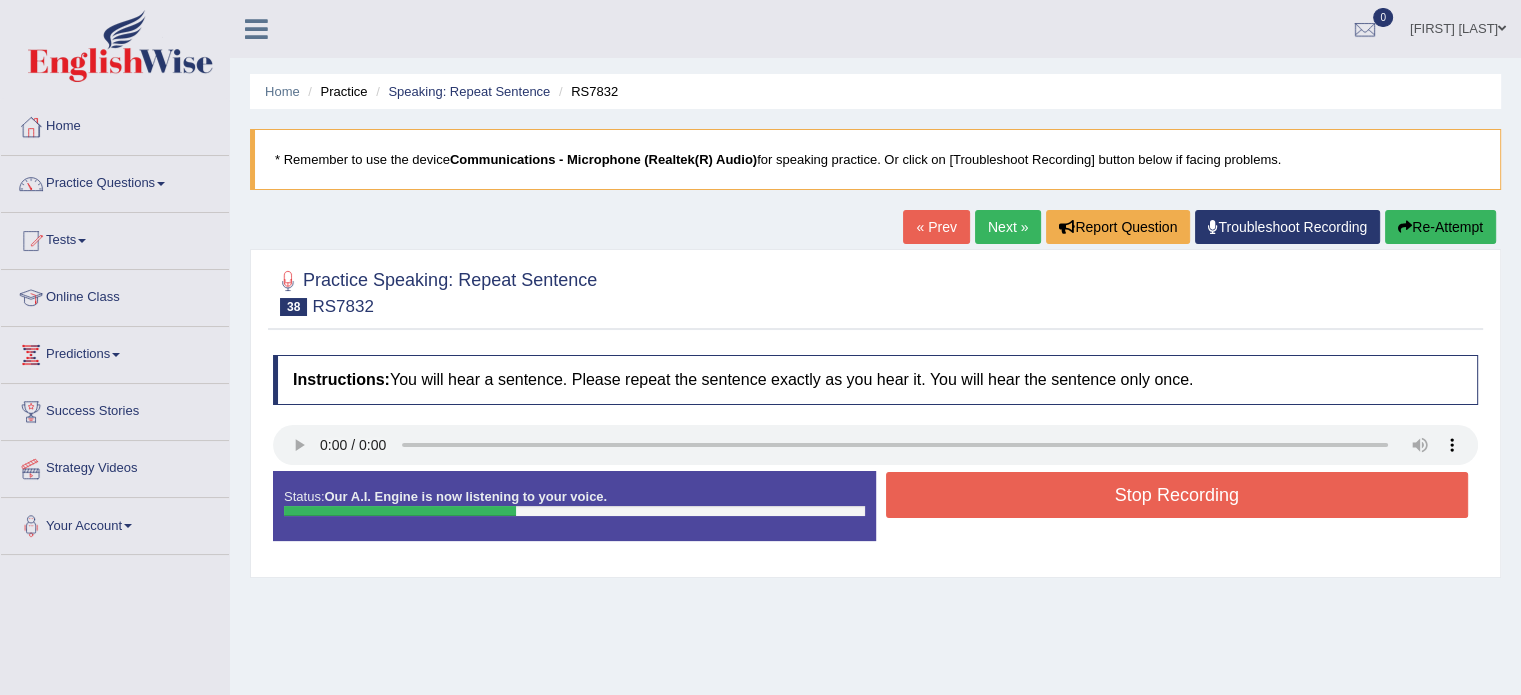 click on "Stop Recording" at bounding box center [1177, 495] 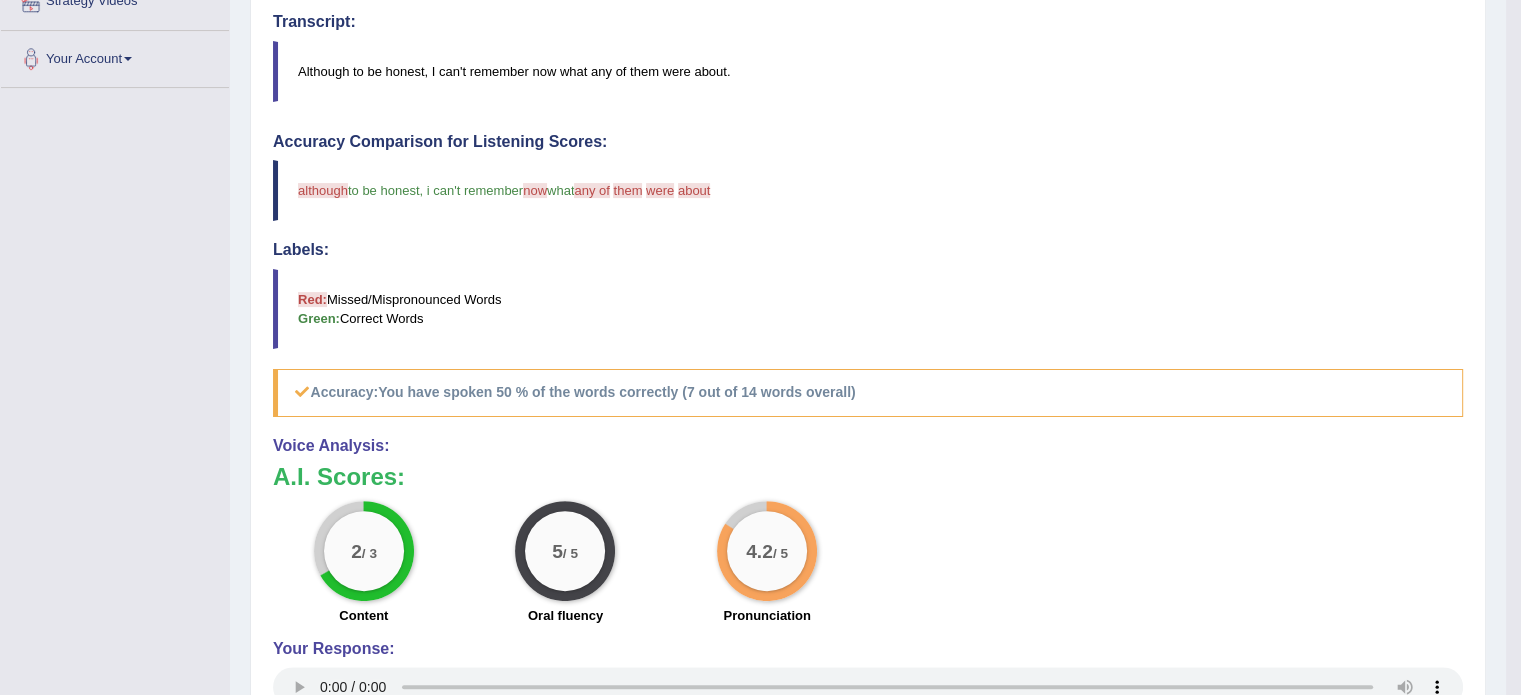scroll, scrollTop: 0, scrollLeft: 0, axis: both 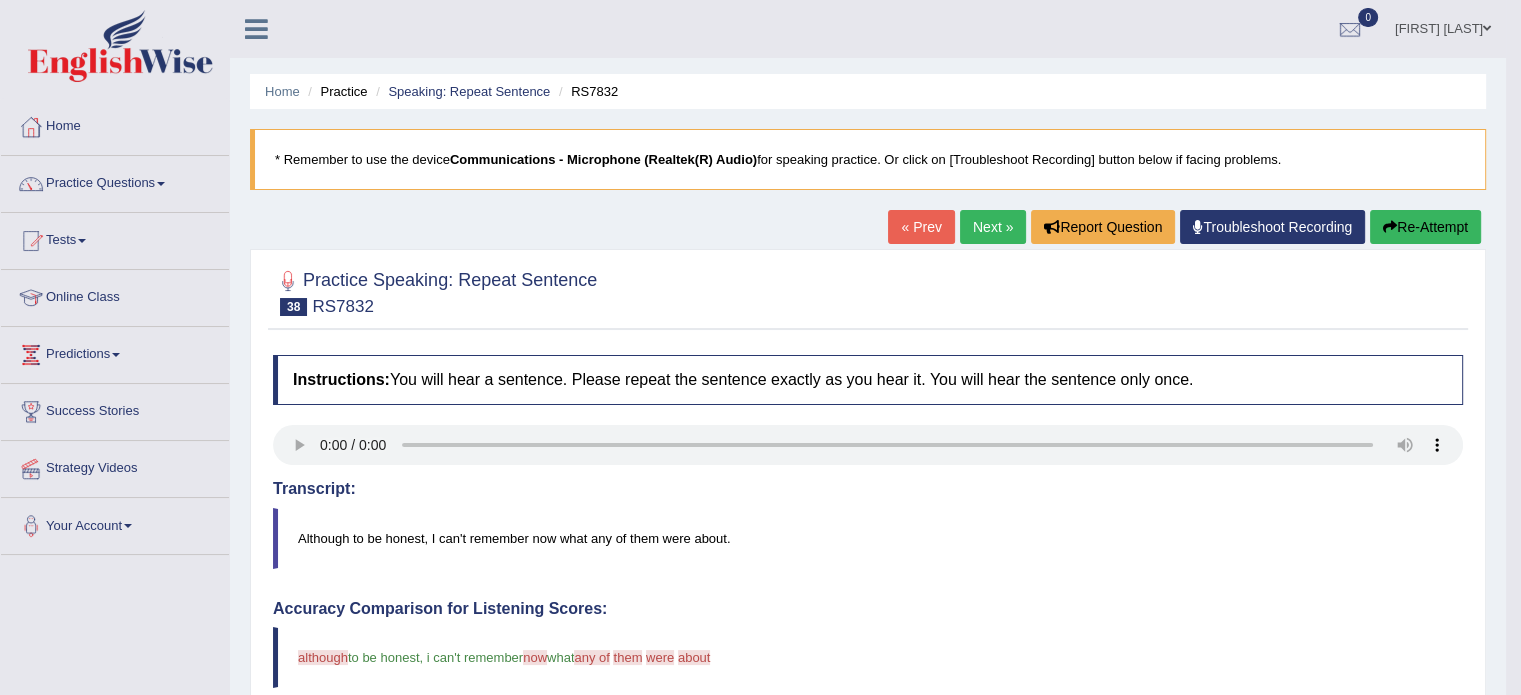 click on "Next »" at bounding box center [993, 227] 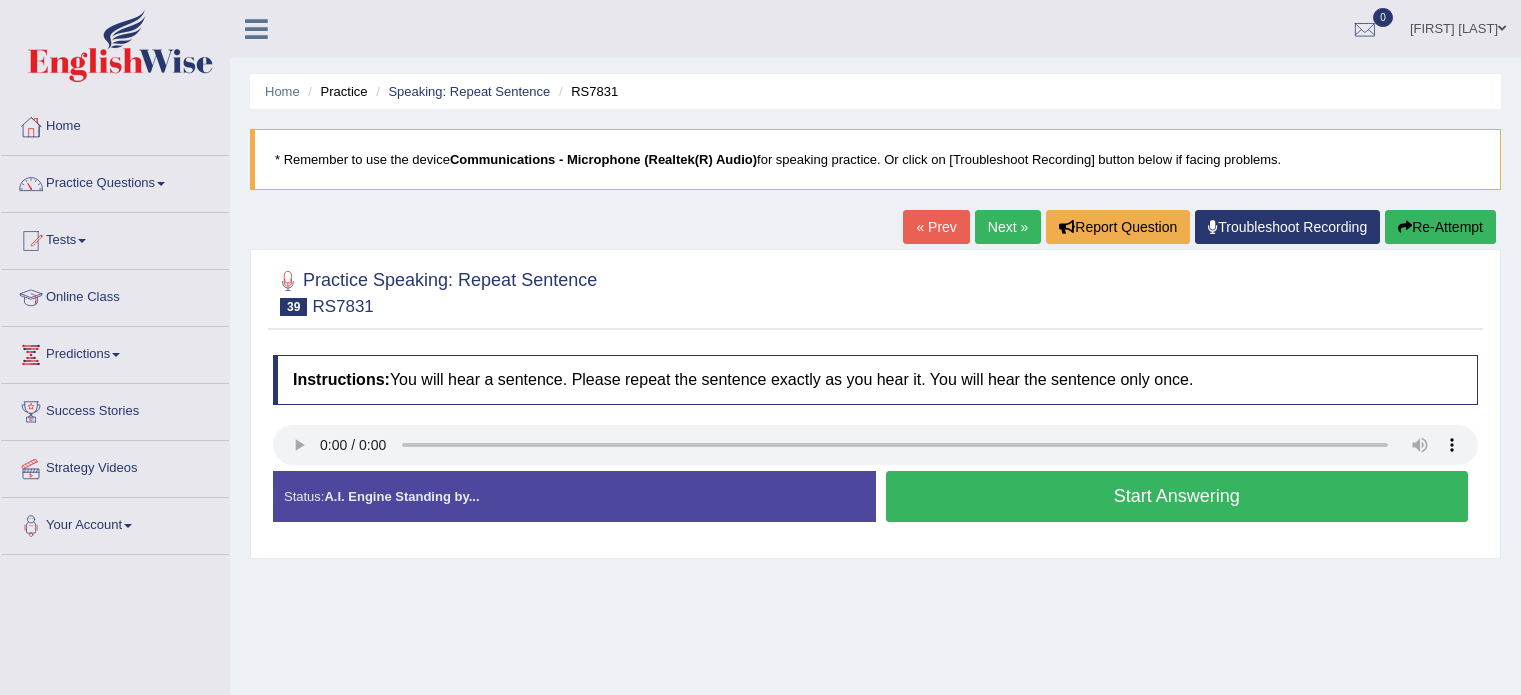 scroll, scrollTop: 0, scrollLeft: 0, axis: both 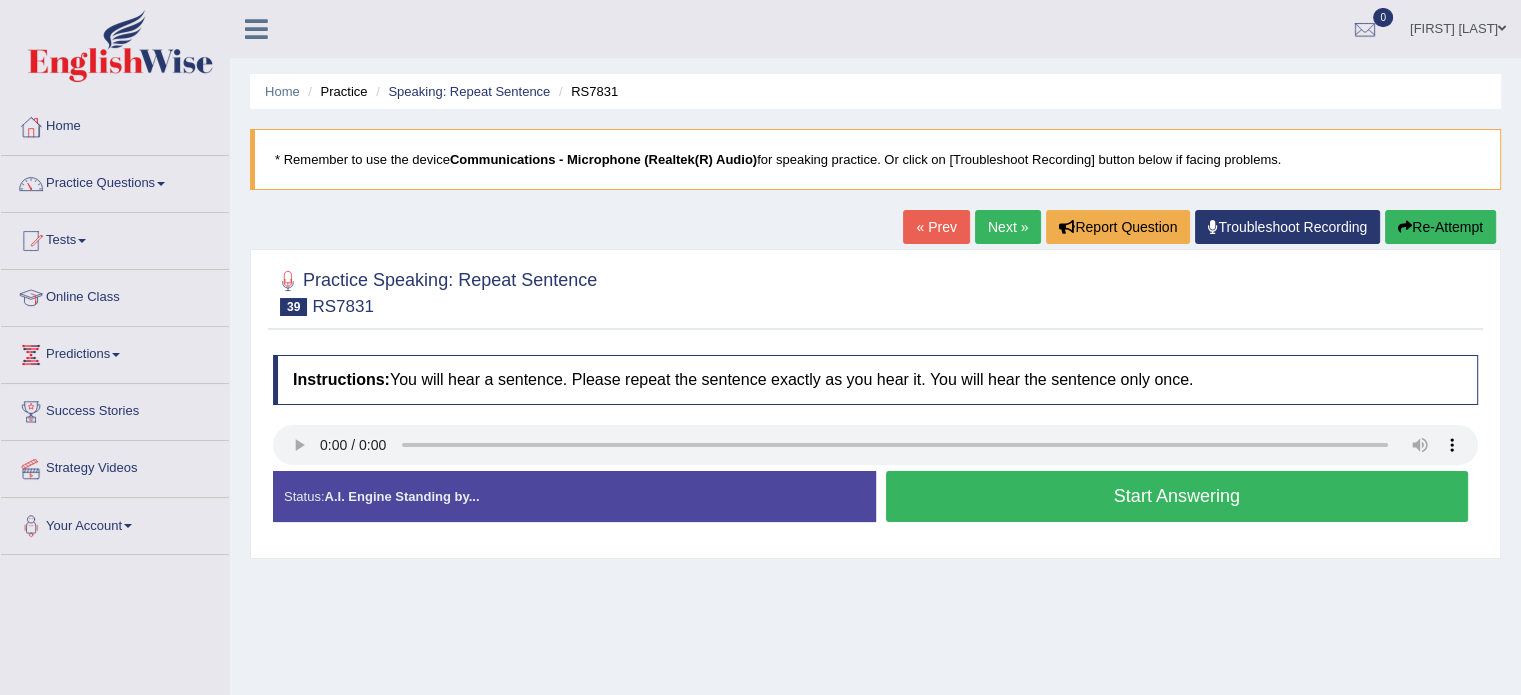 click on "Start Answering" at bounding box center [1177, 496] 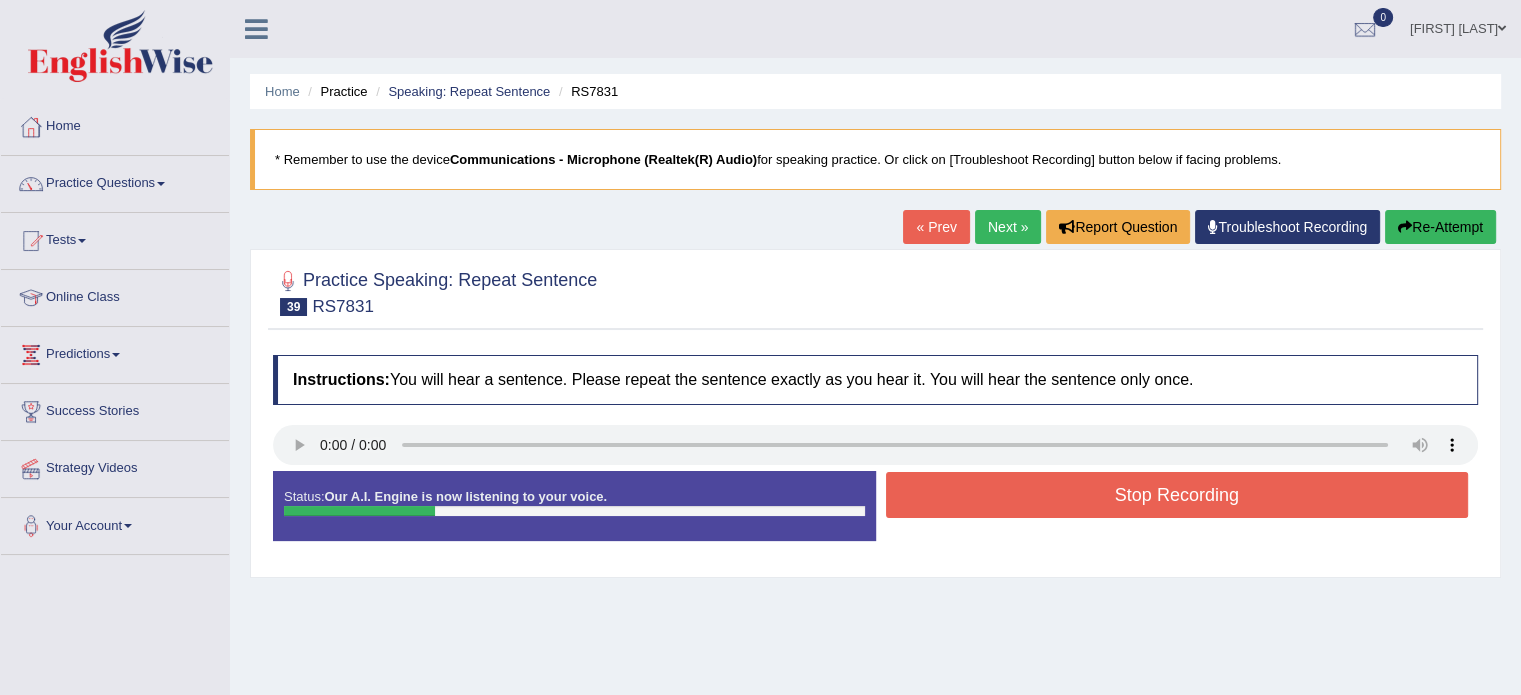 click on "Stop Recording" at bounding box center [1177, 495] 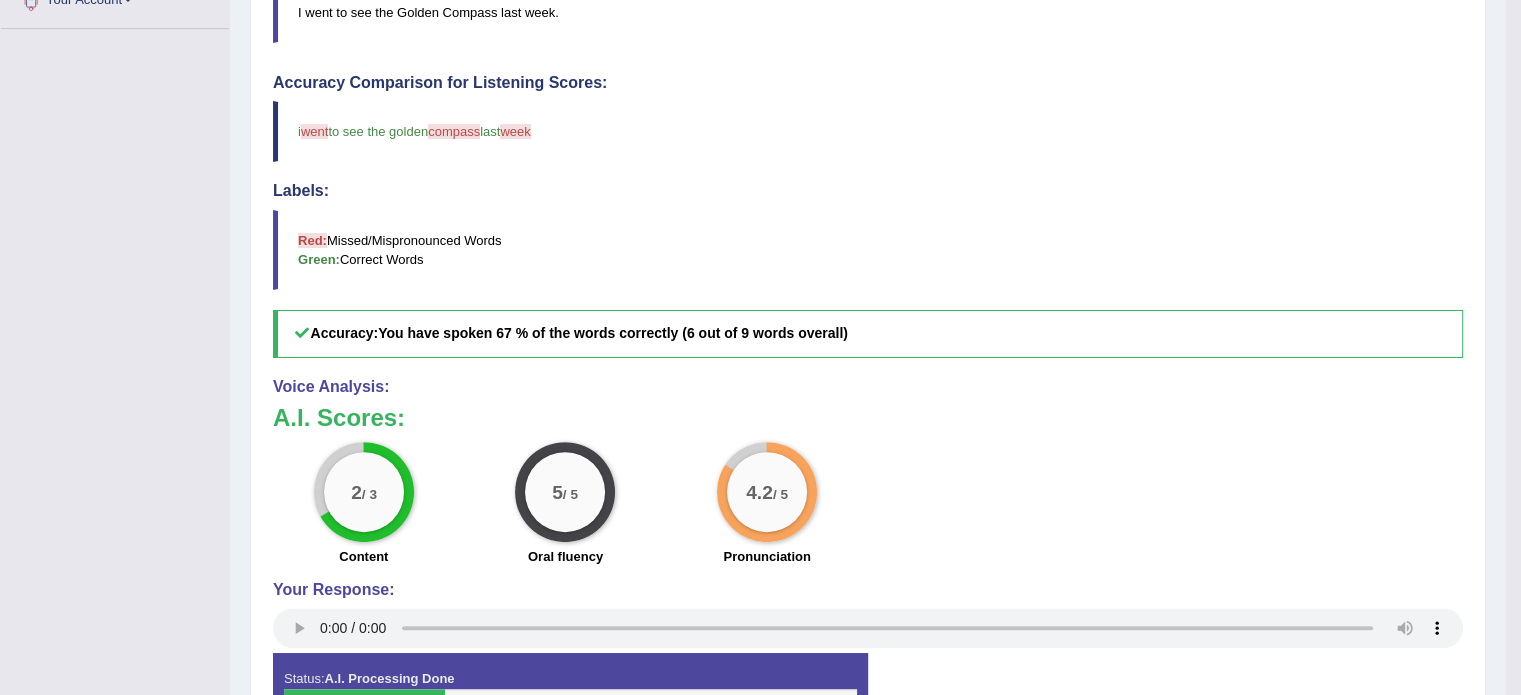 scroll, scrollTop: 0, scrollLeft: 0, axis: both 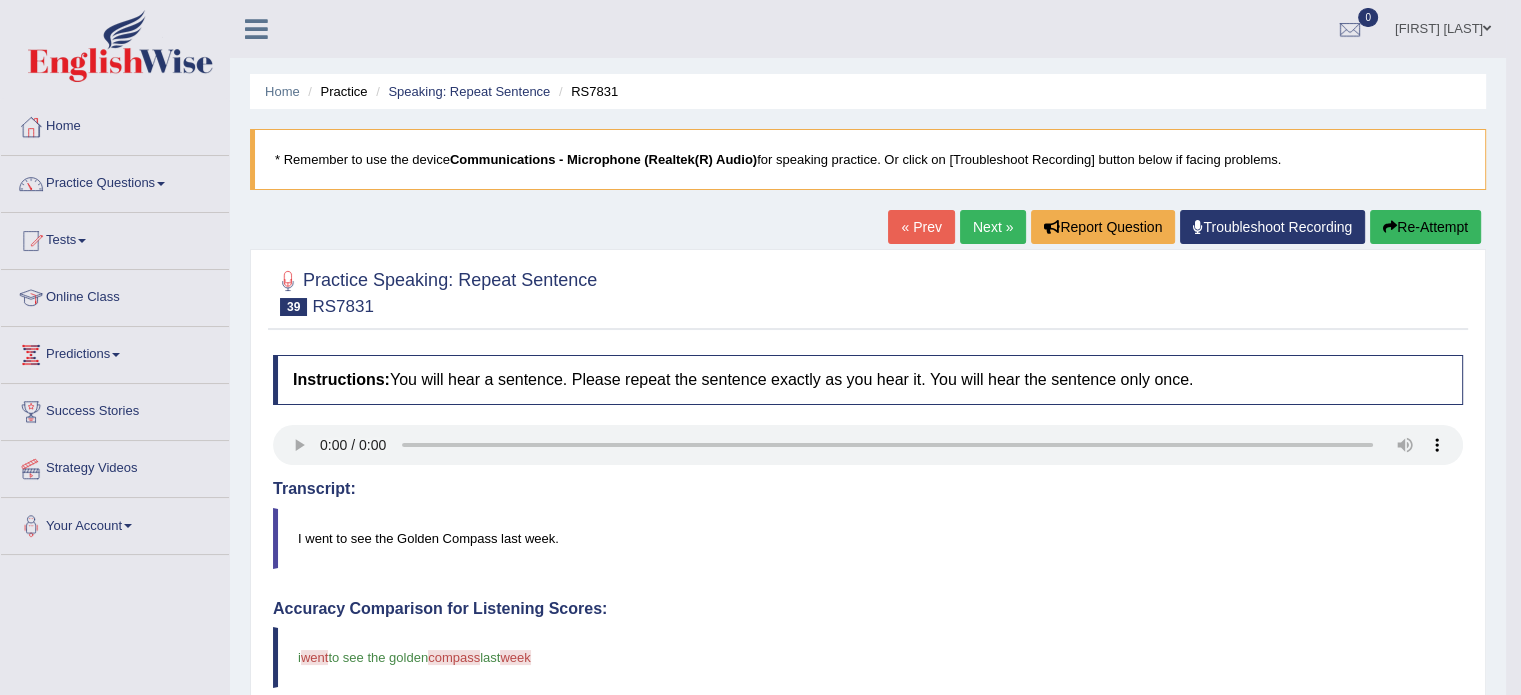 click on "Next »" at bounding box center (993, 227) 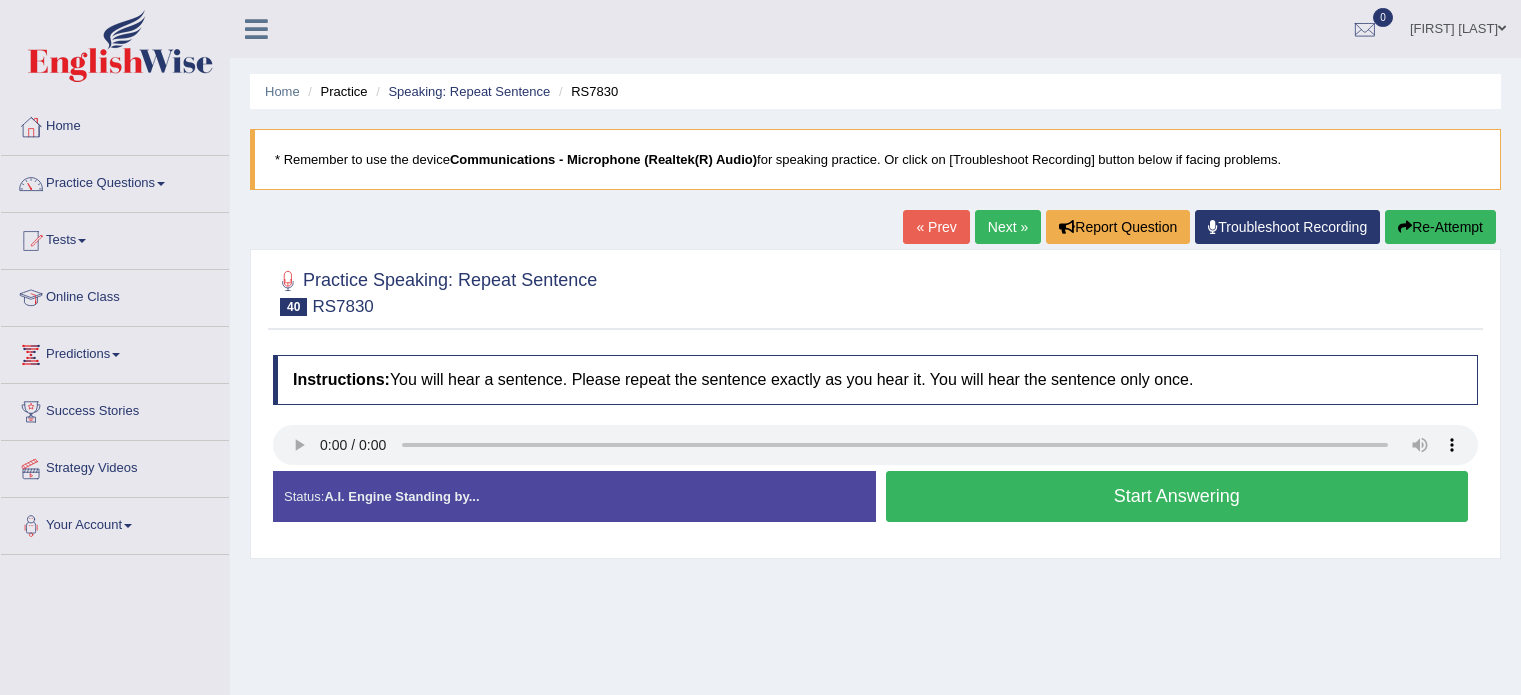 scroll, scrollTop: 0, scrollLeft: 0, axis: both 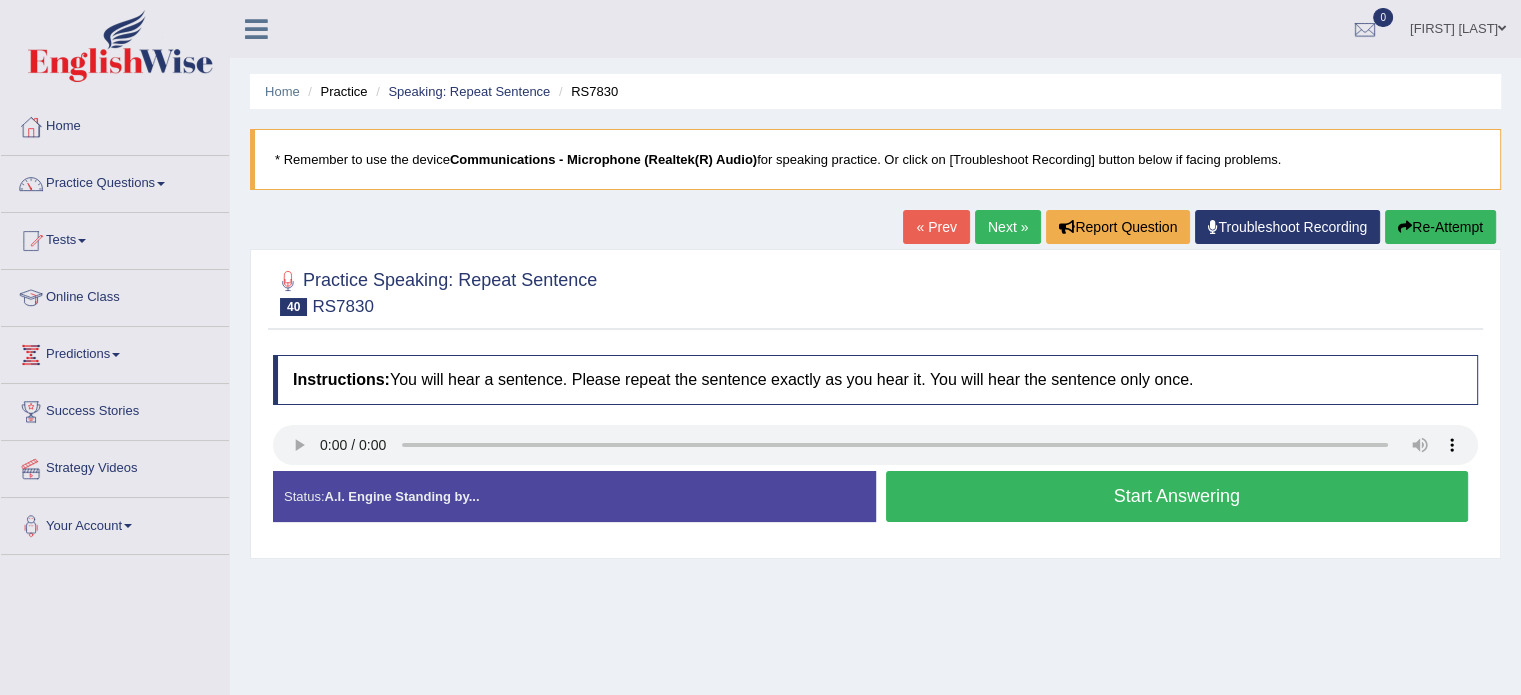 click on "Start Answering" at bounding box center (1177, 496) 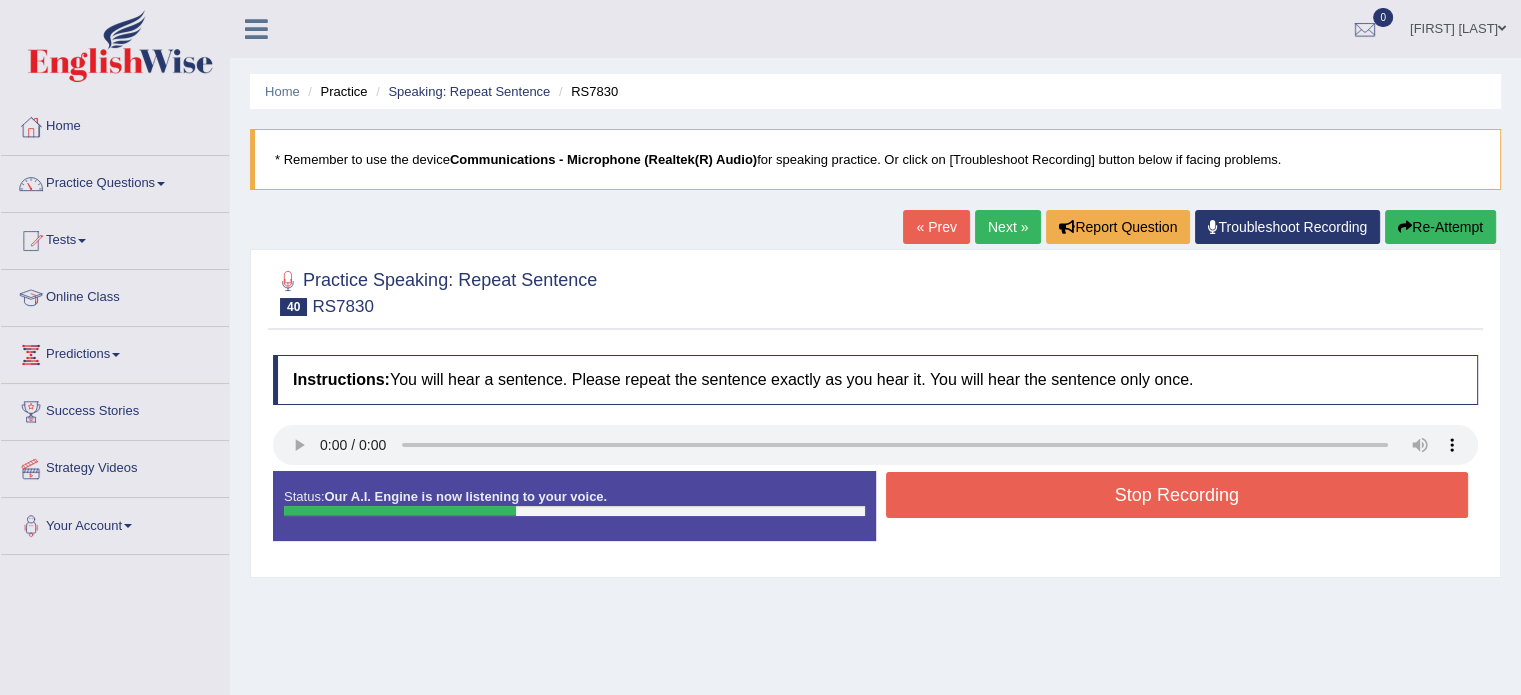 click on "Stop Recording" at bounding box center [1177, 495] 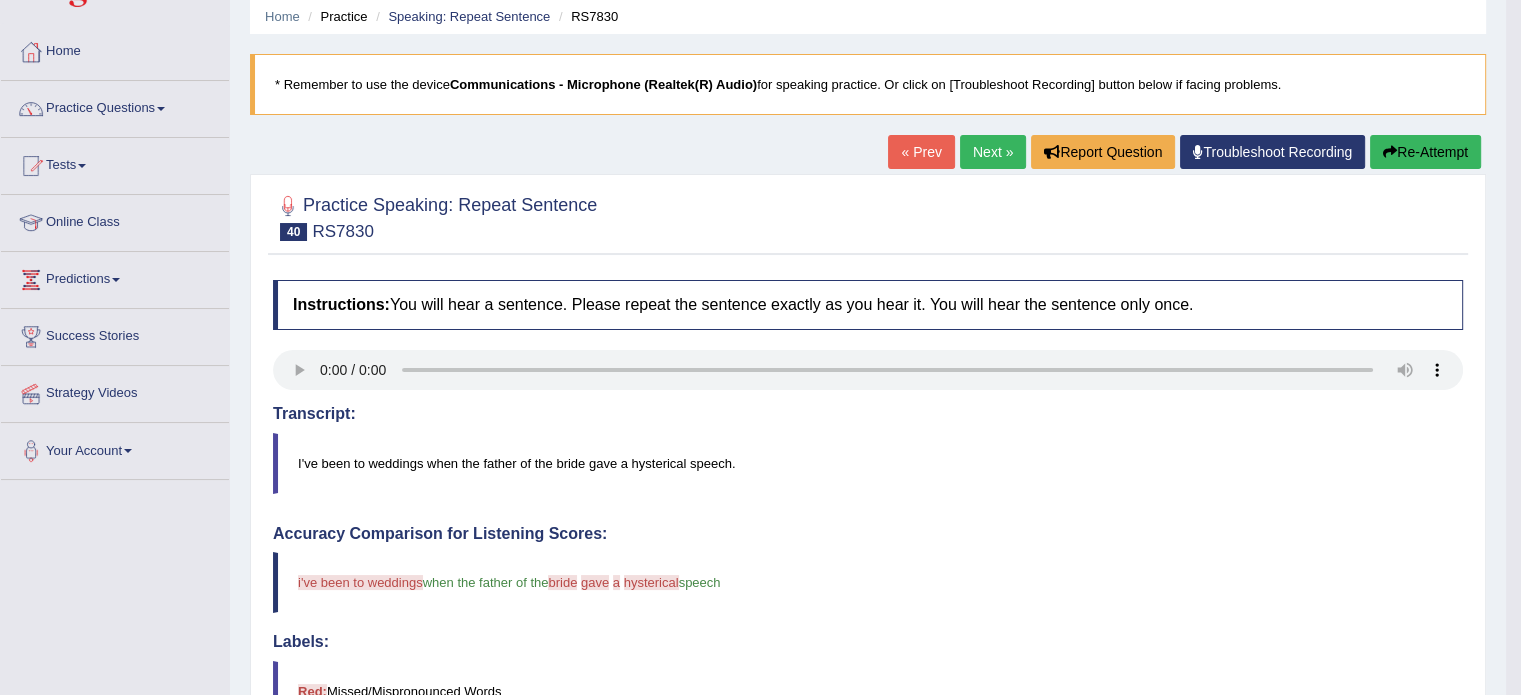 scroll, scrollTop: 0, scrollLeft: 0, axis: both 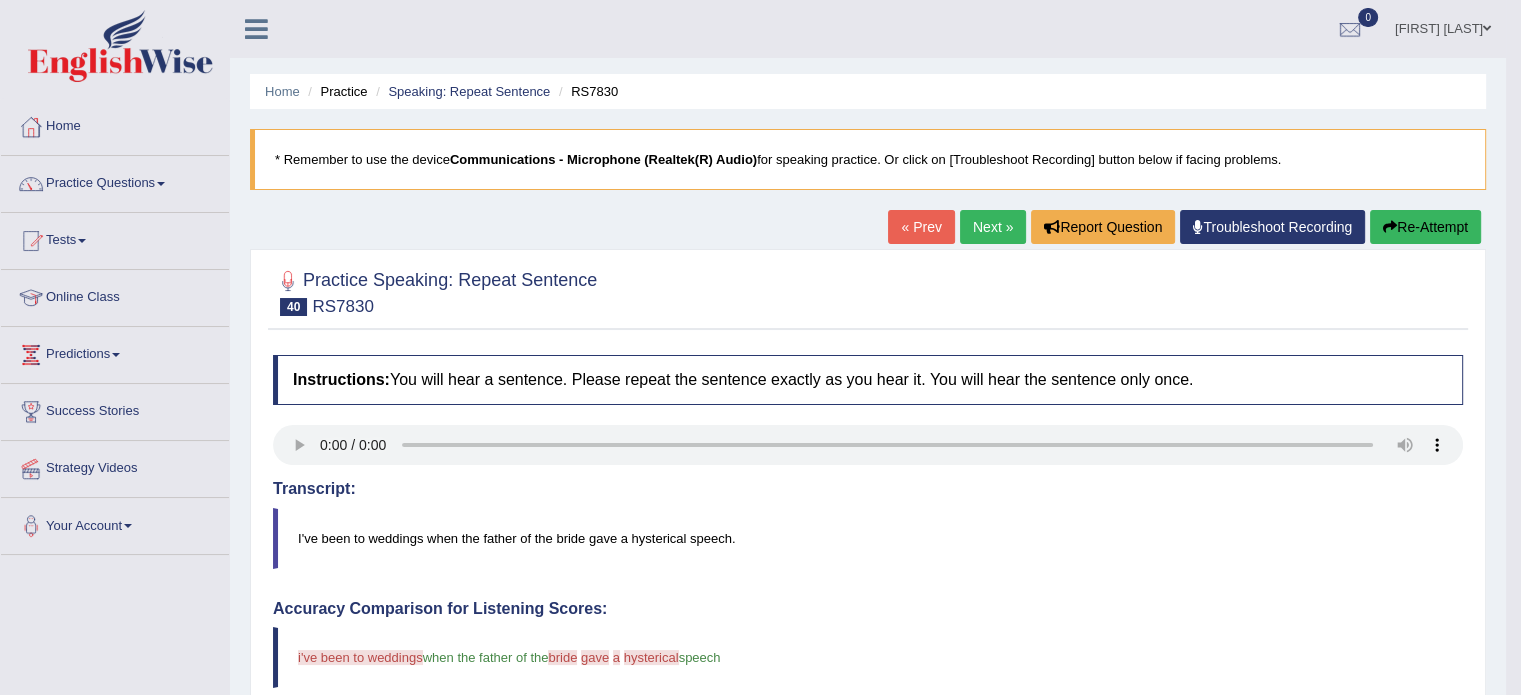 click on "Next »" at bounding box center [993, 227] 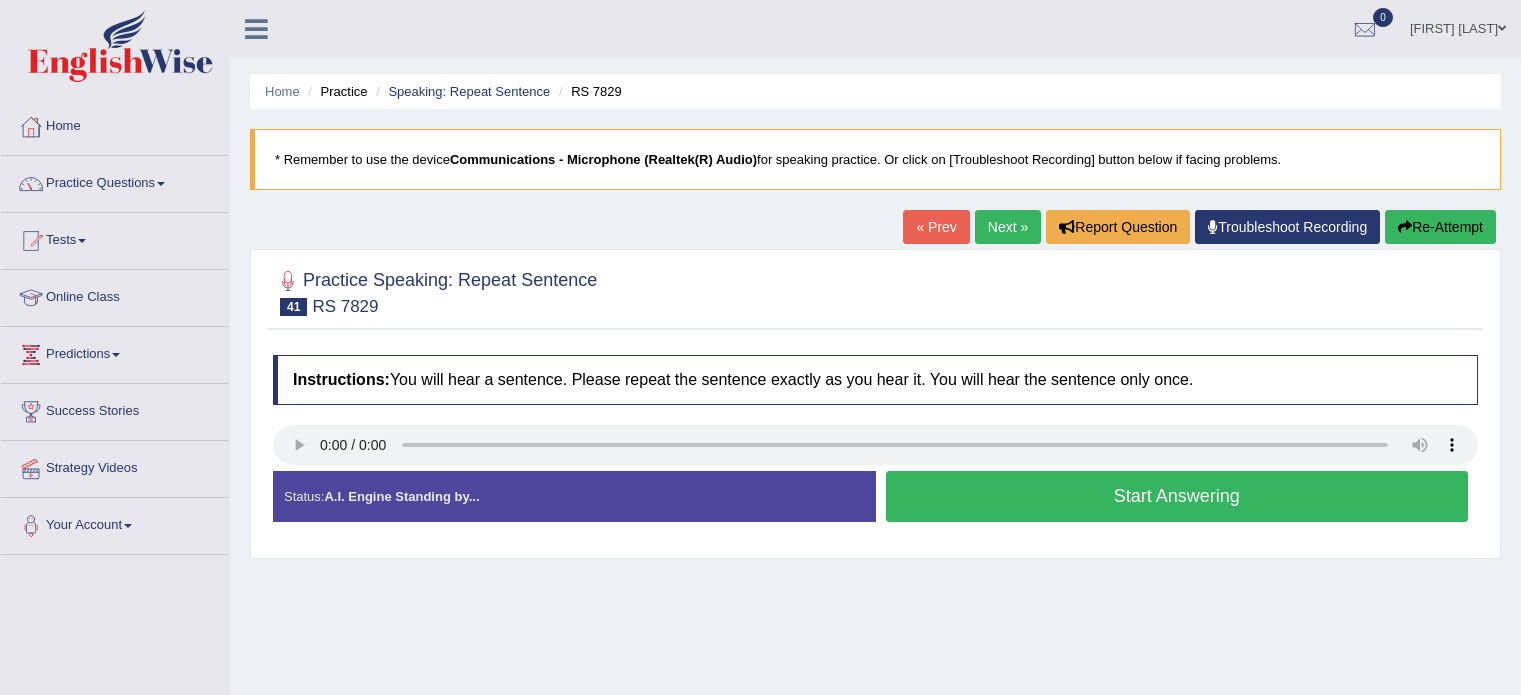 scroll, scrollTop: 0, scrollLeft: 0, axis: both 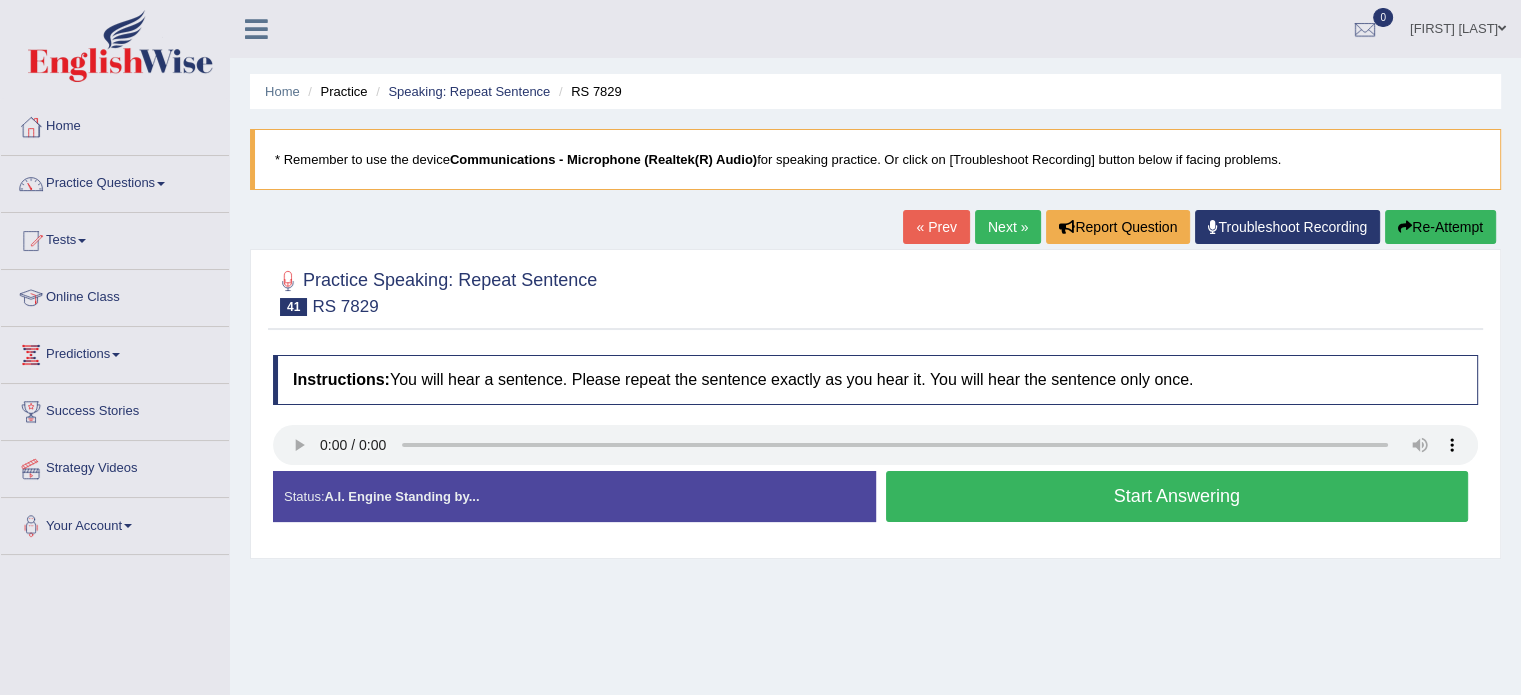 click on "Start Answering" at bounding box center [1177, 496] 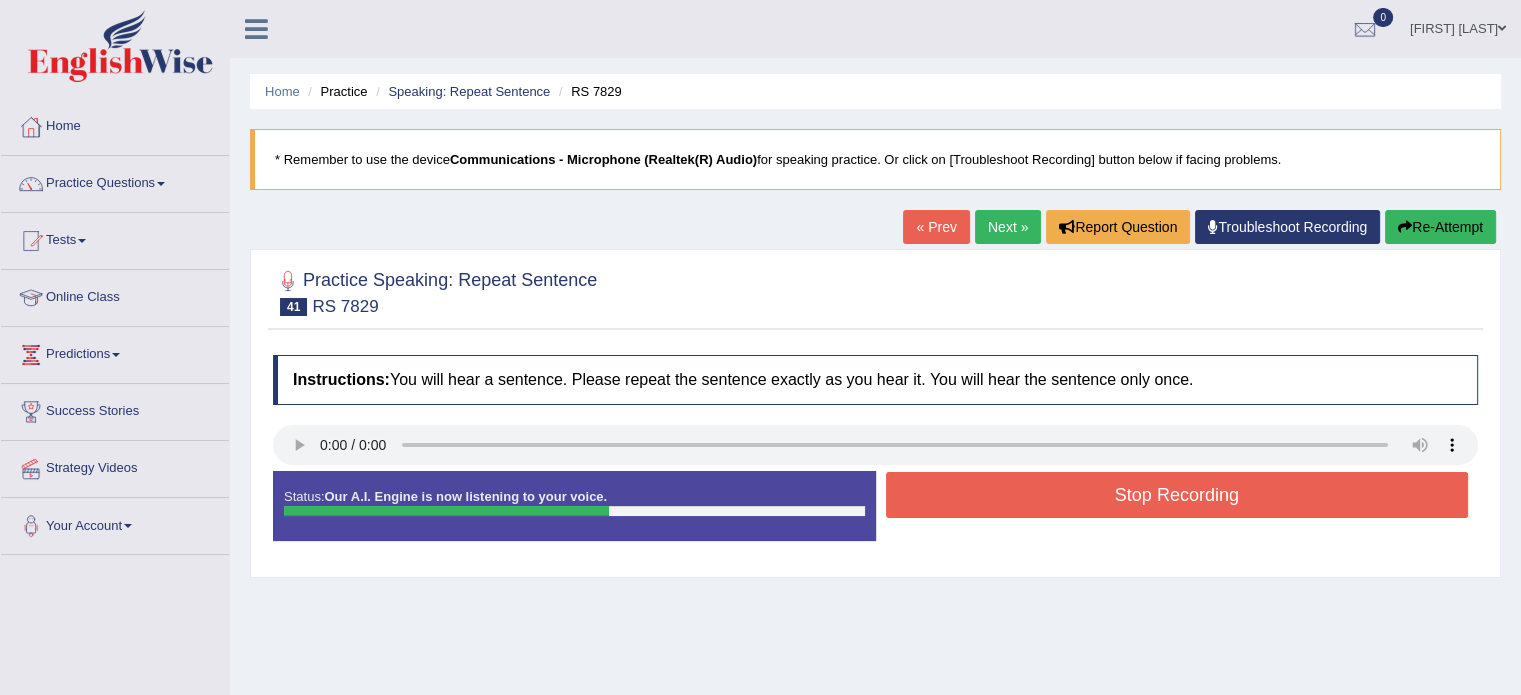 click on "Stop Recording" at bounding box center (1177, 495) 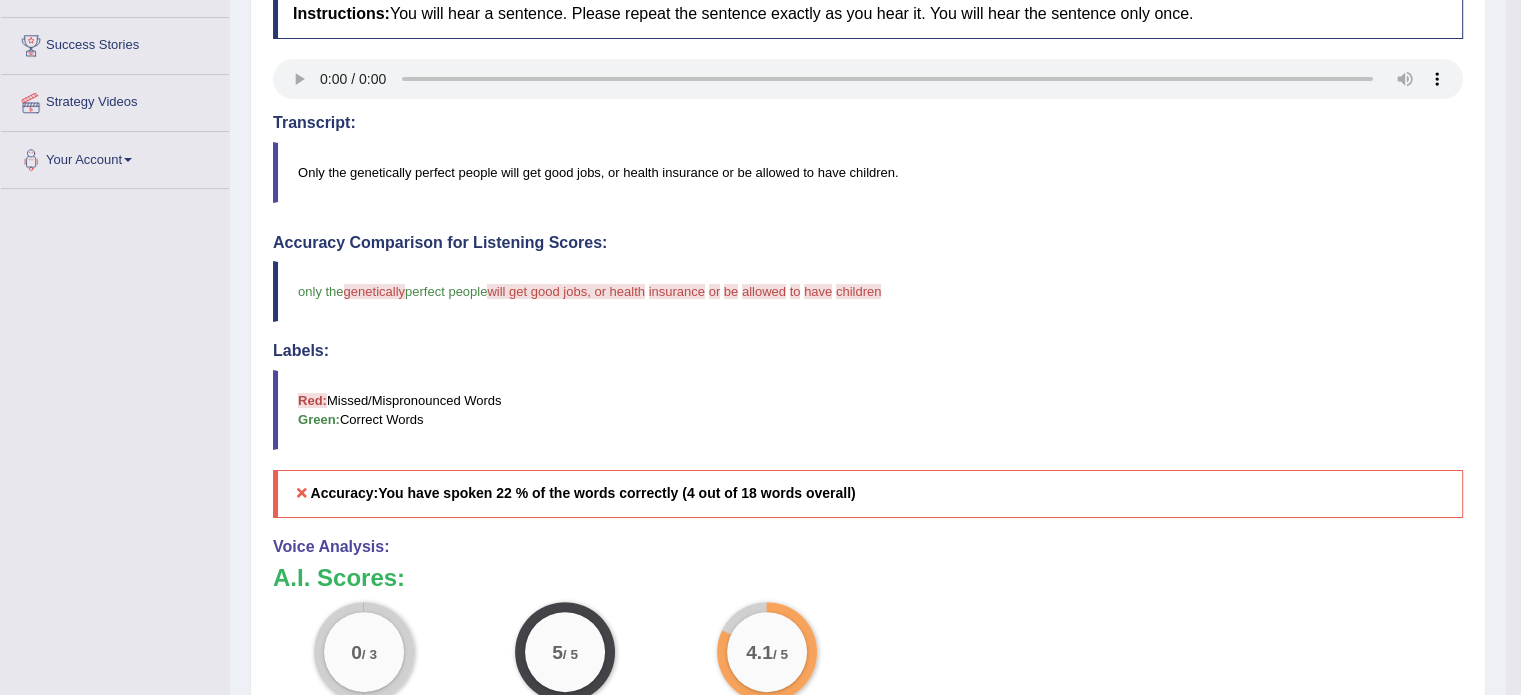 scroll, scrollTop: 0, scrollLeft: 0, axis: both 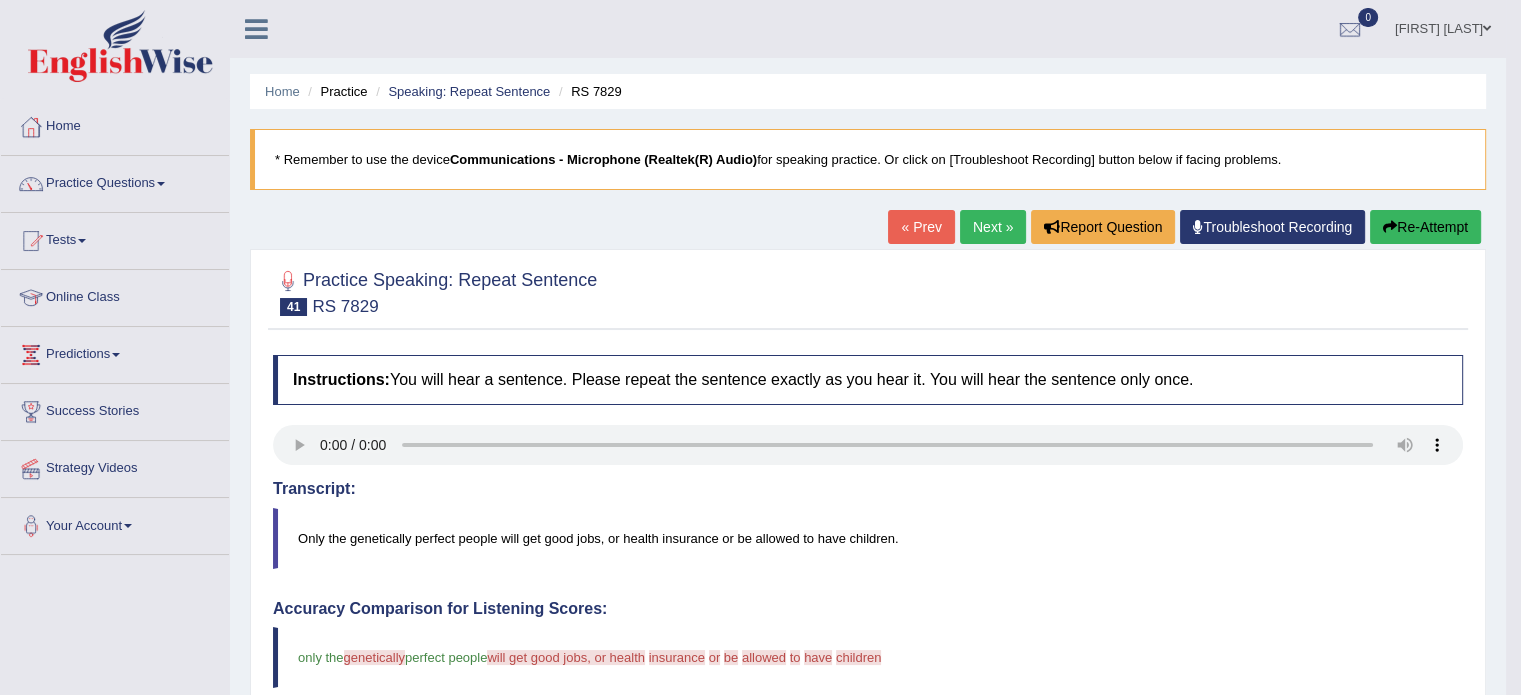 click on "Re-Attempt" at bounding box center [1425, 227] 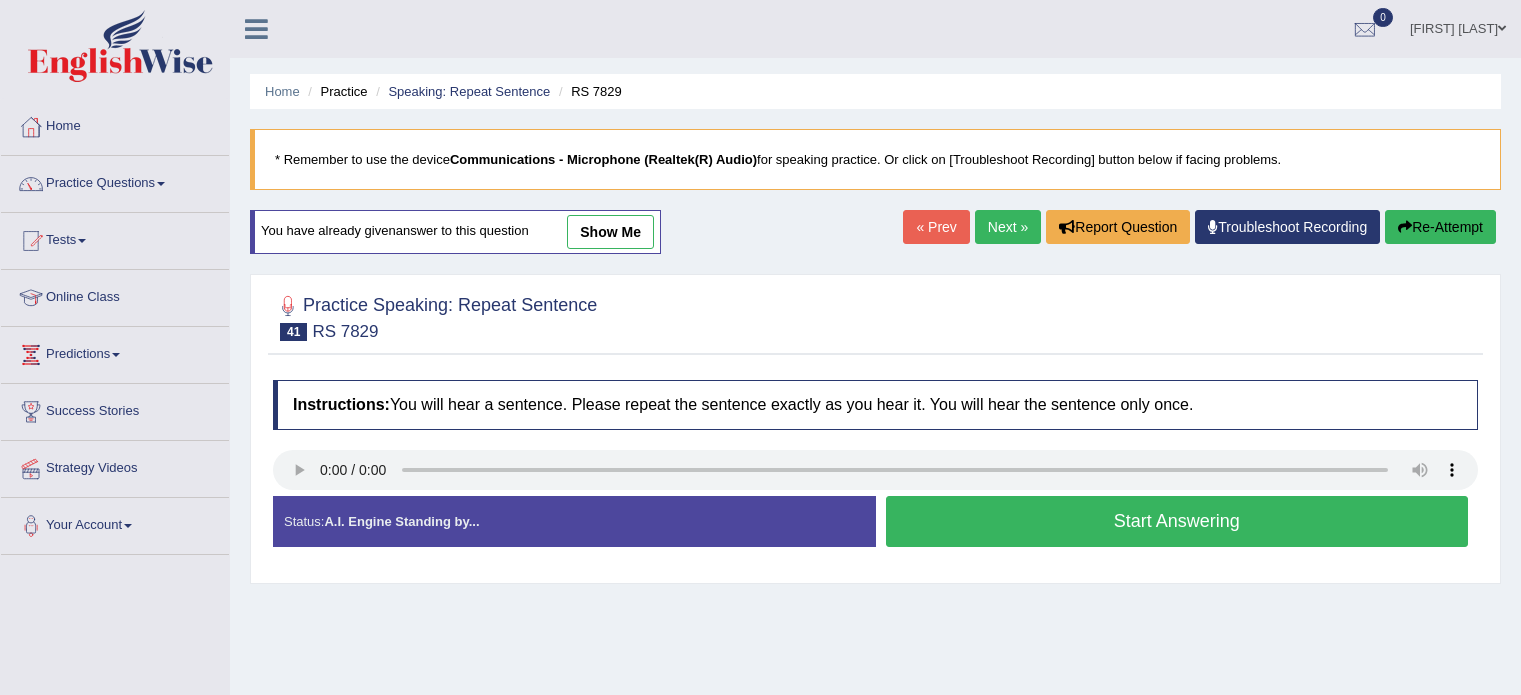 scroll, scrollTop: 0, scrollLeft: 0, axis: both 